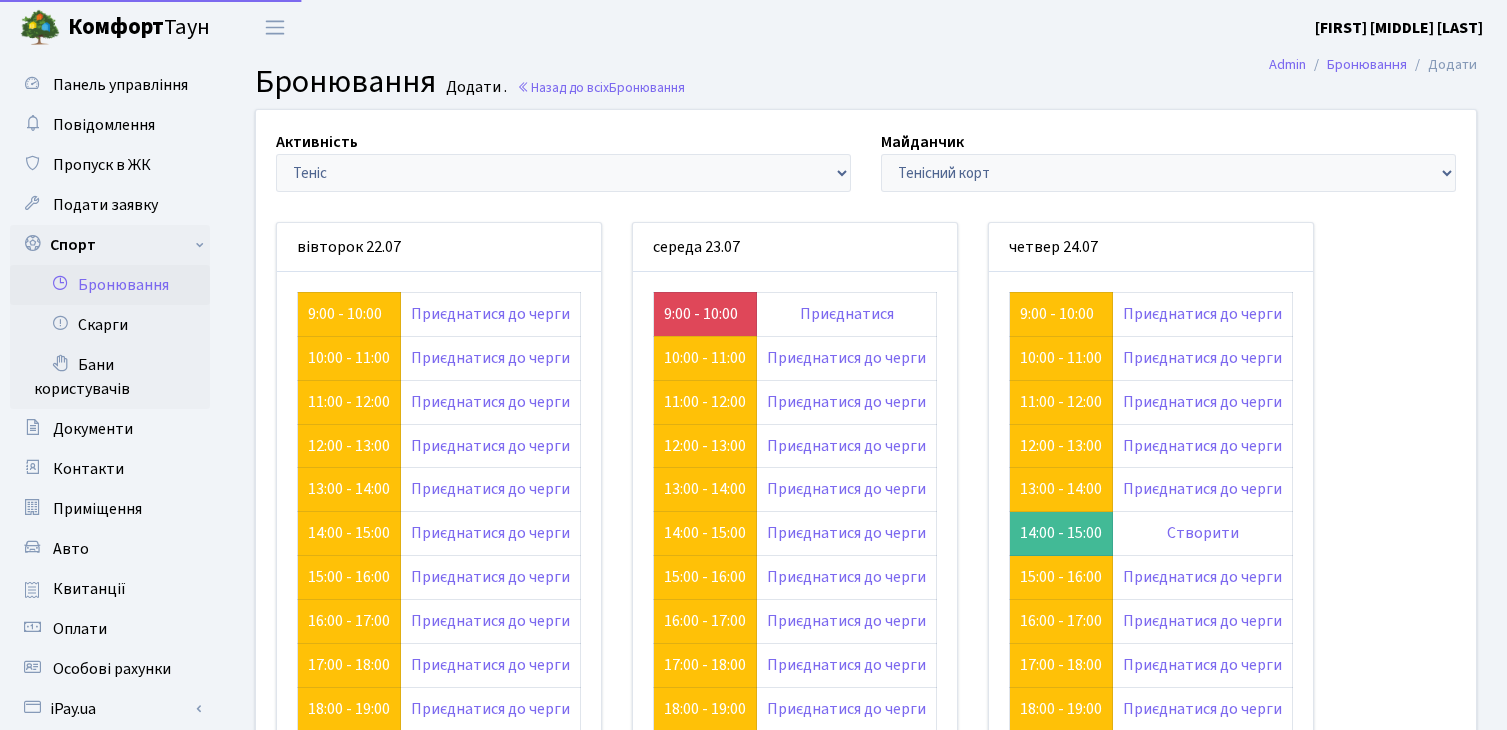 scroll, scrollTop: 206, scrollLeft: 0, axis: vertical 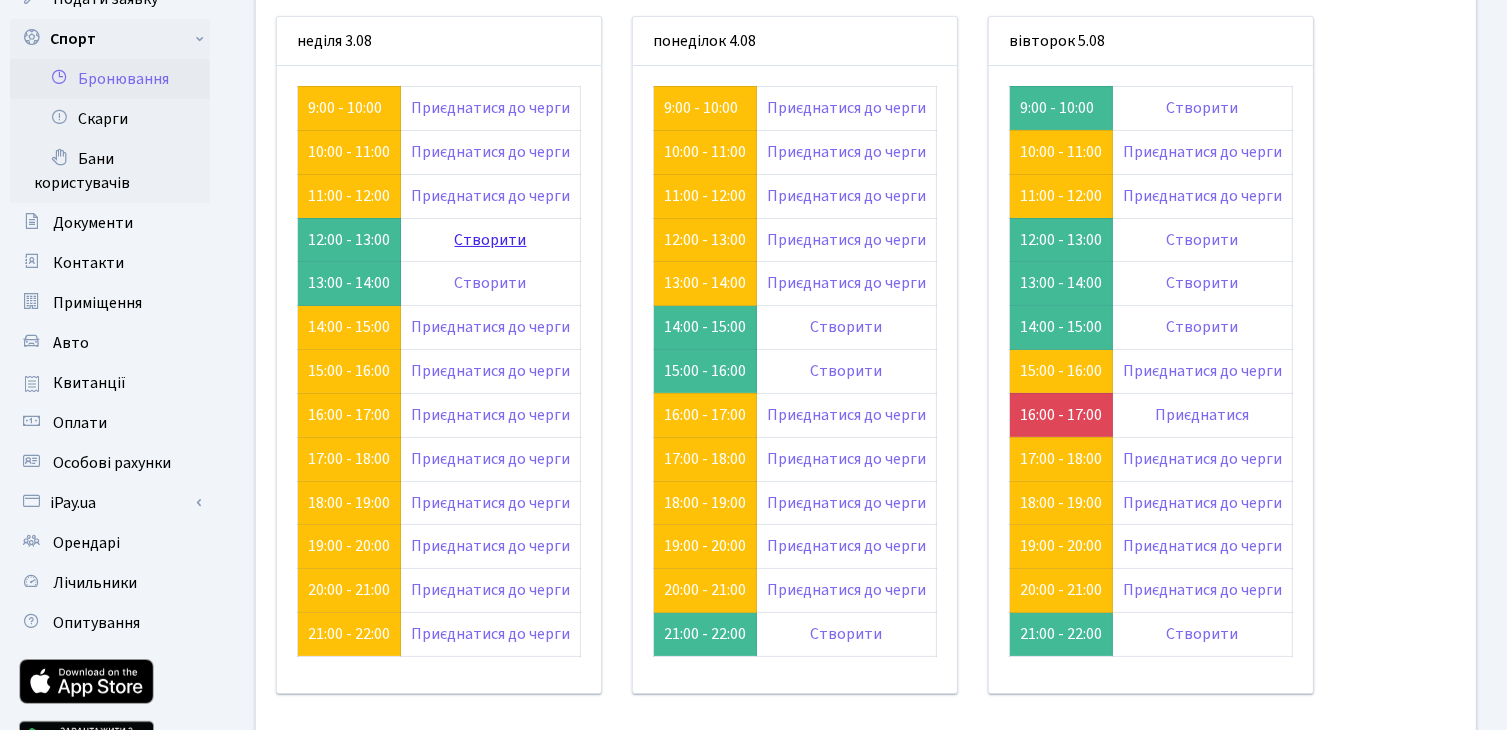 click on "Створити" at bounding box center [491, 240] 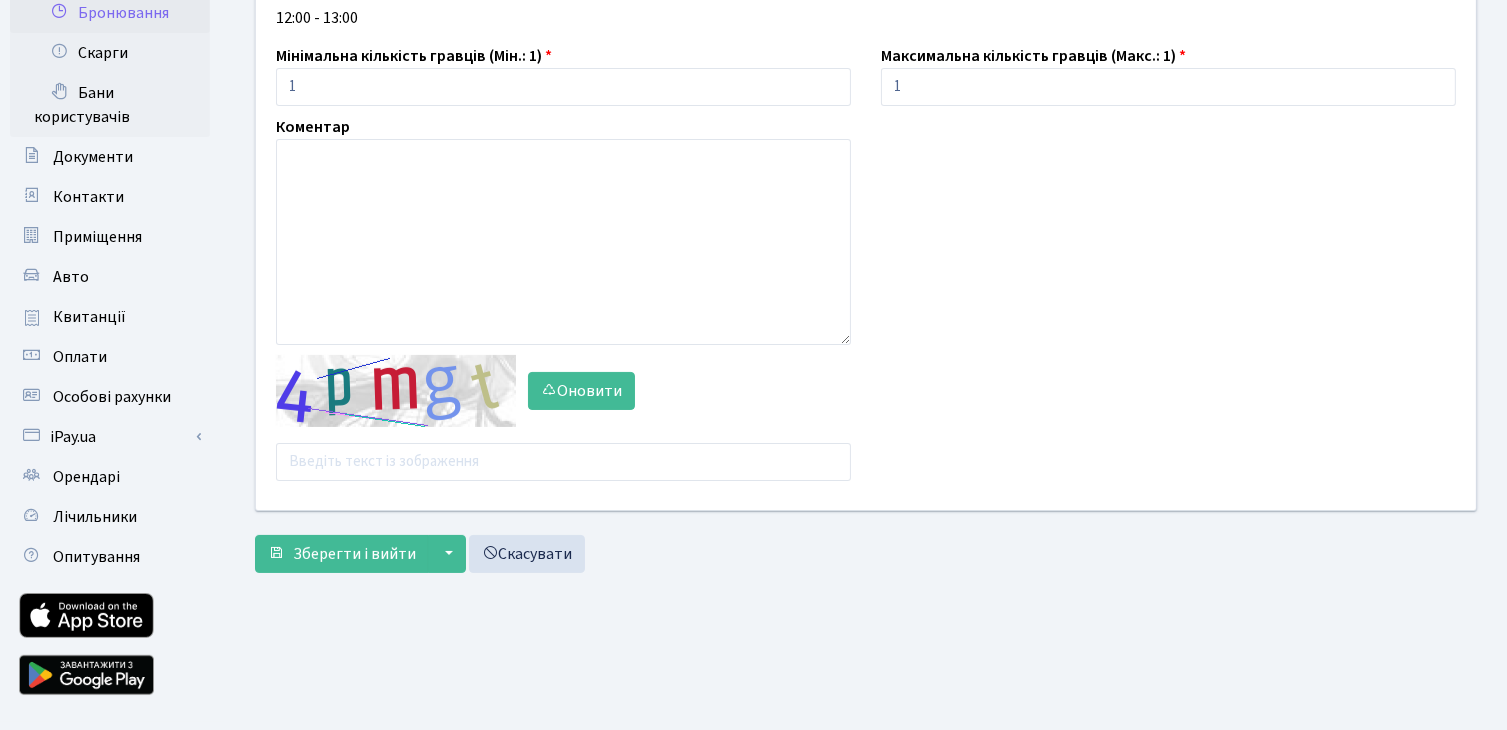 scroll, scrollTop: 300, scrollLeft: 0, axis: vertical 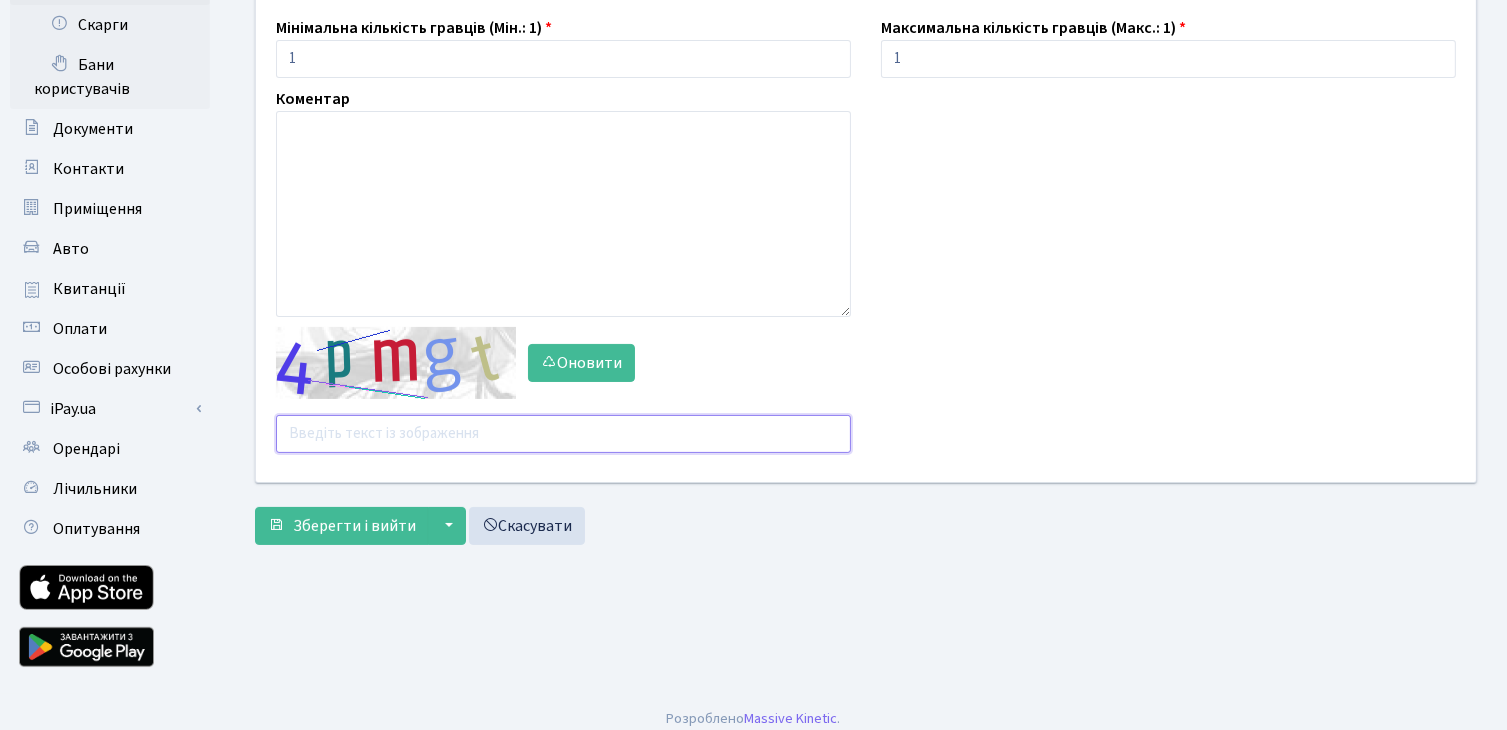 click at bounding box center (563, 434) 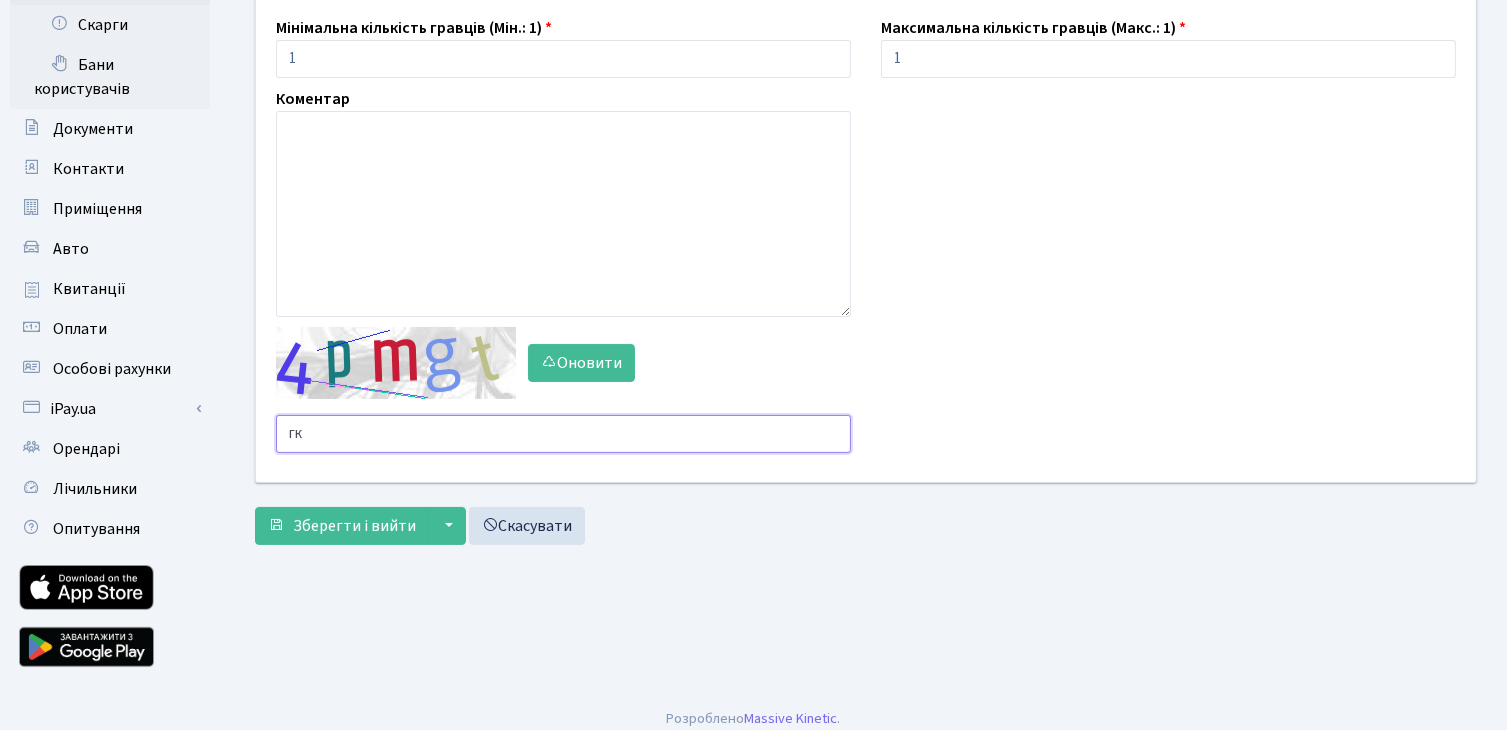 type on "г" 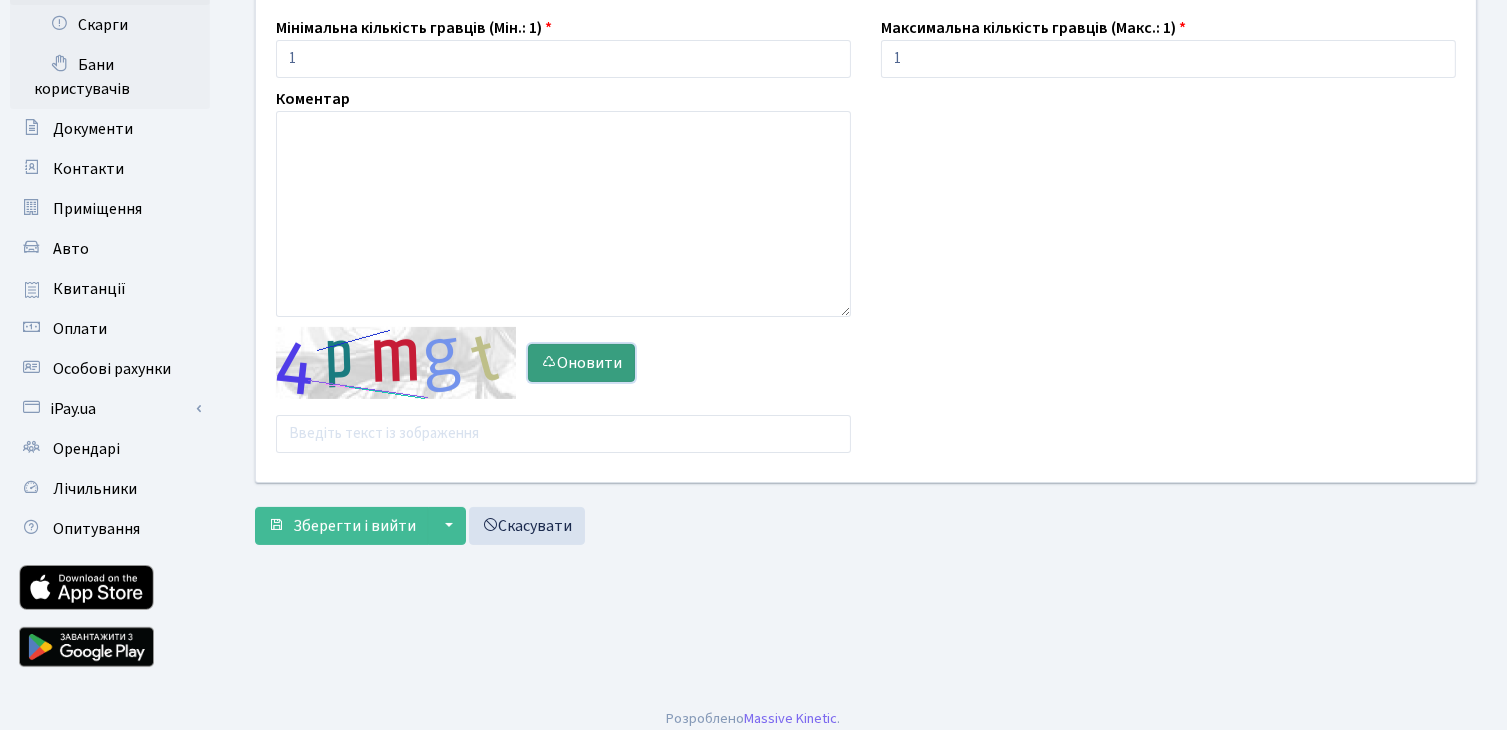 click on "Оновити" at bounding box center [581, 363] 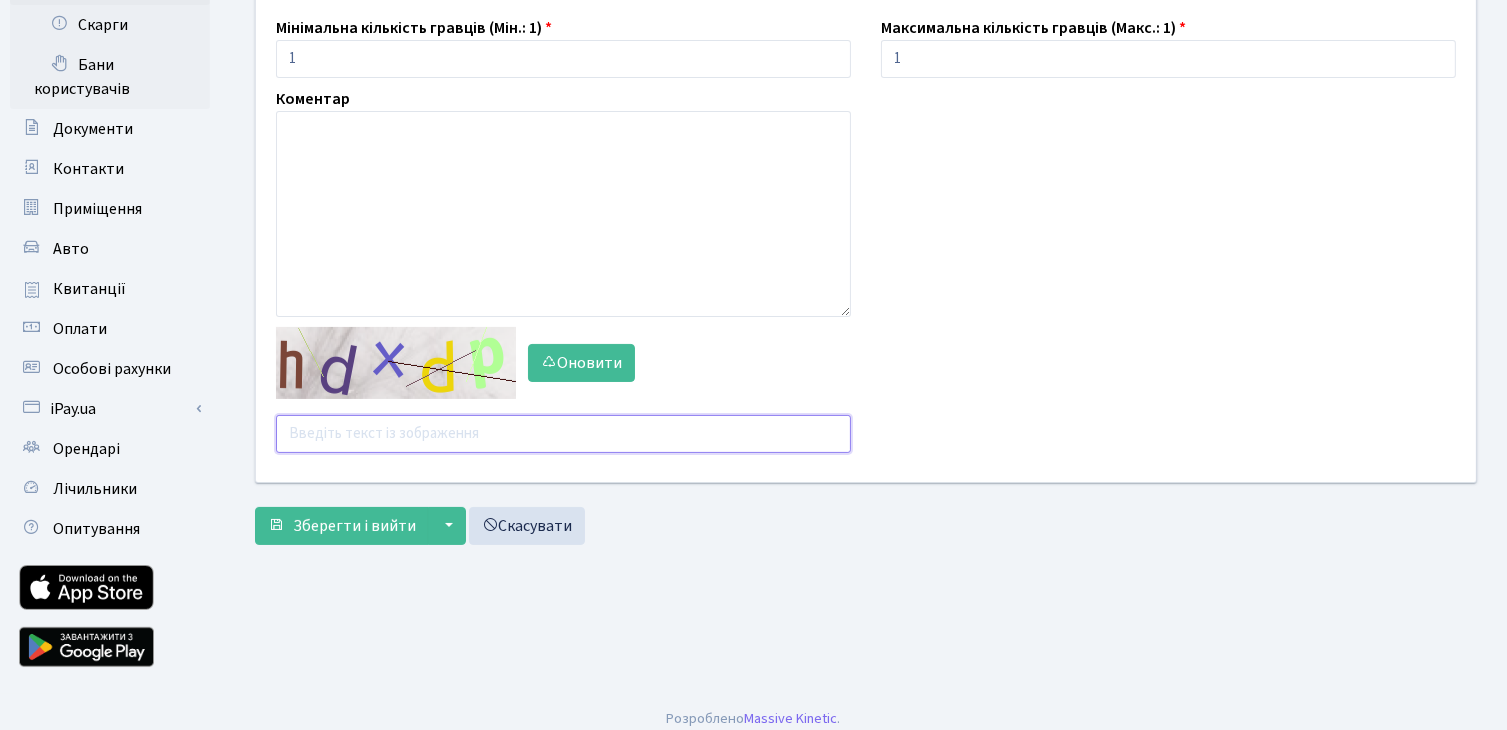 click at bounding box center (563, 434) 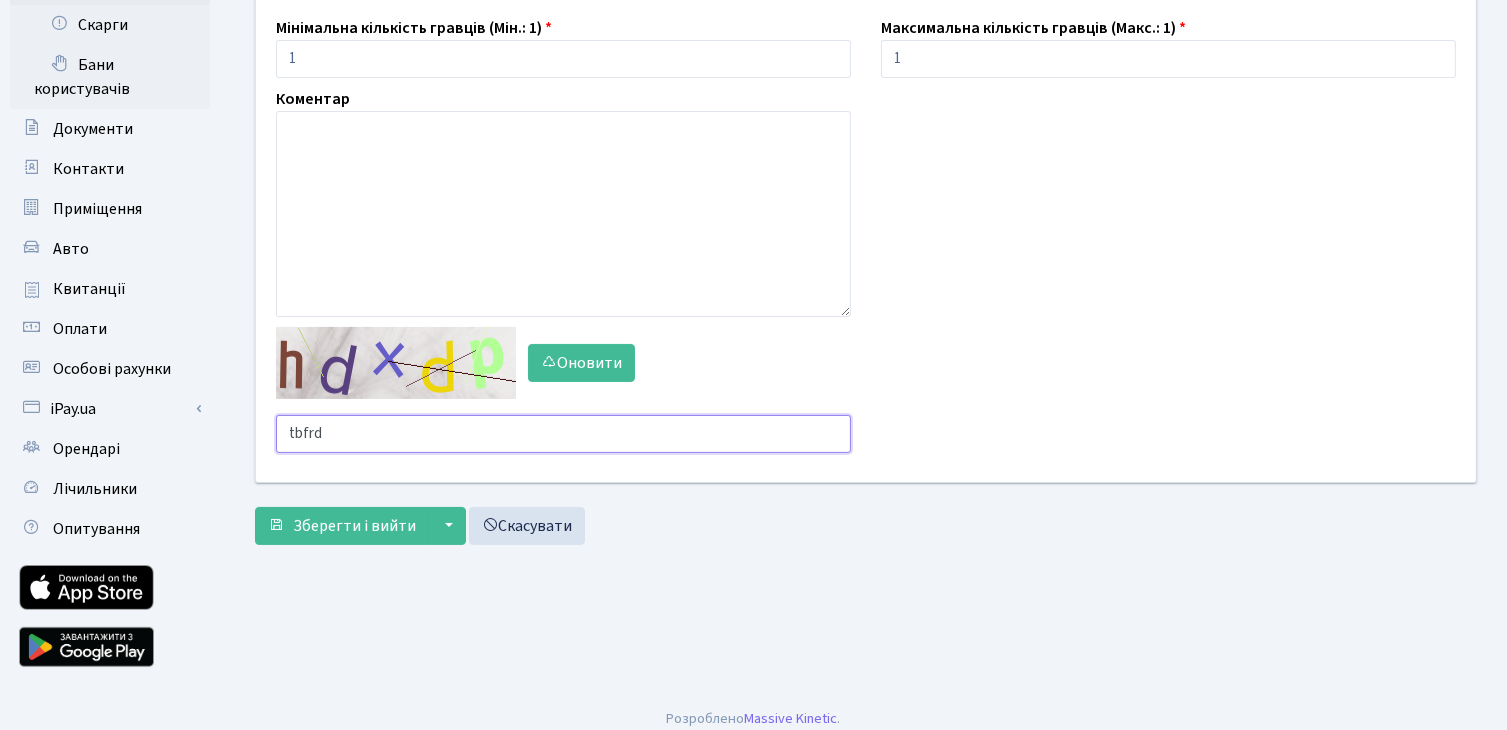 type on "tbfrd" 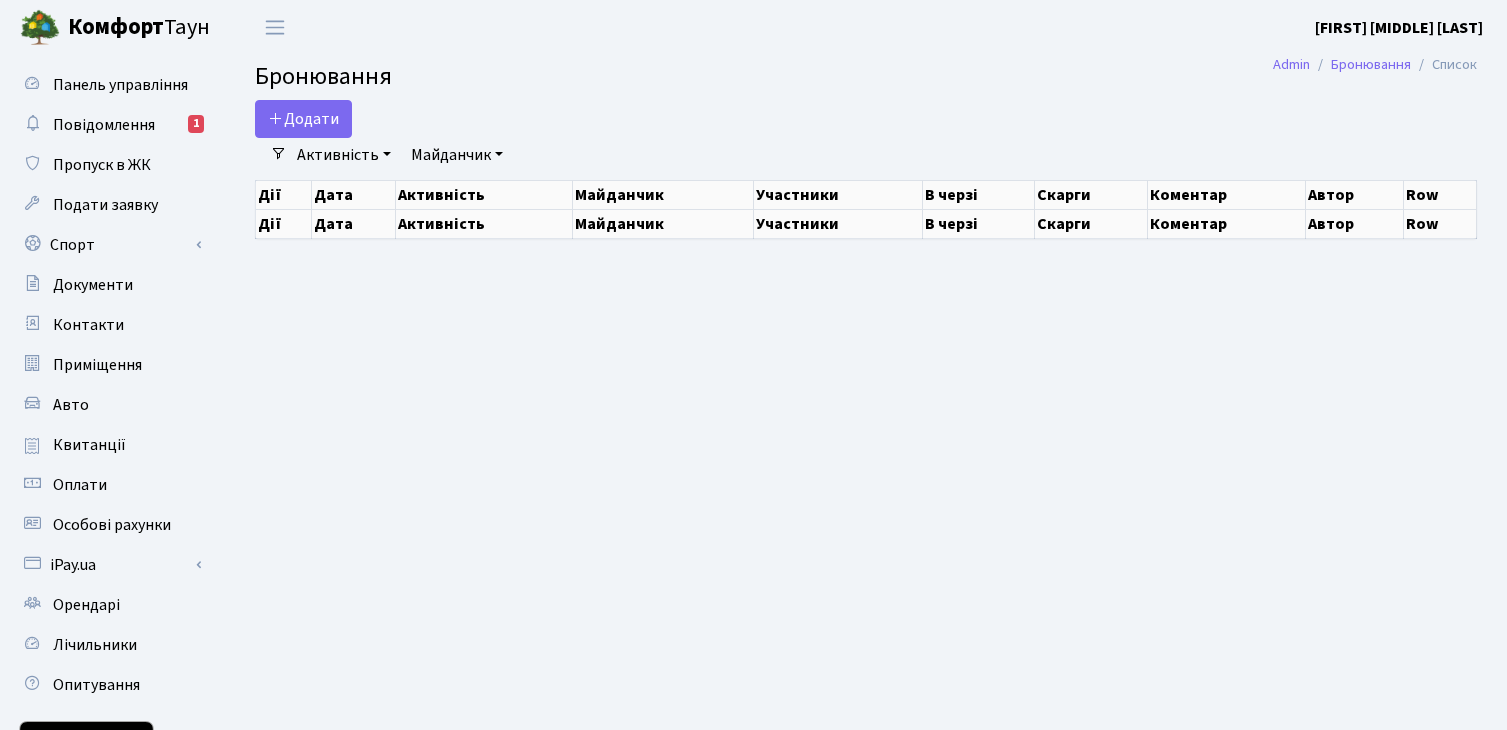 scroll, scrollTop: 0, scrollLeft: 0, axis: both 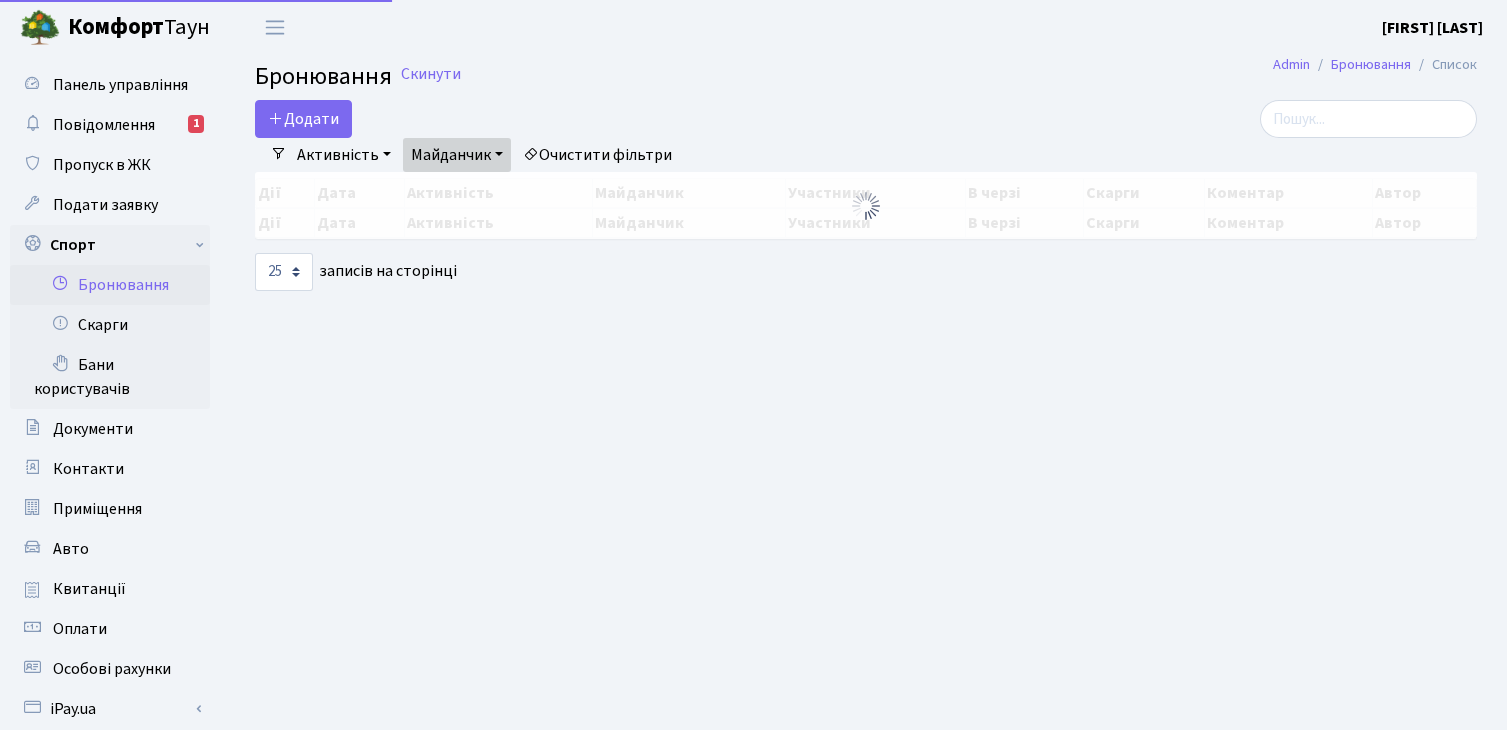 select on "25" 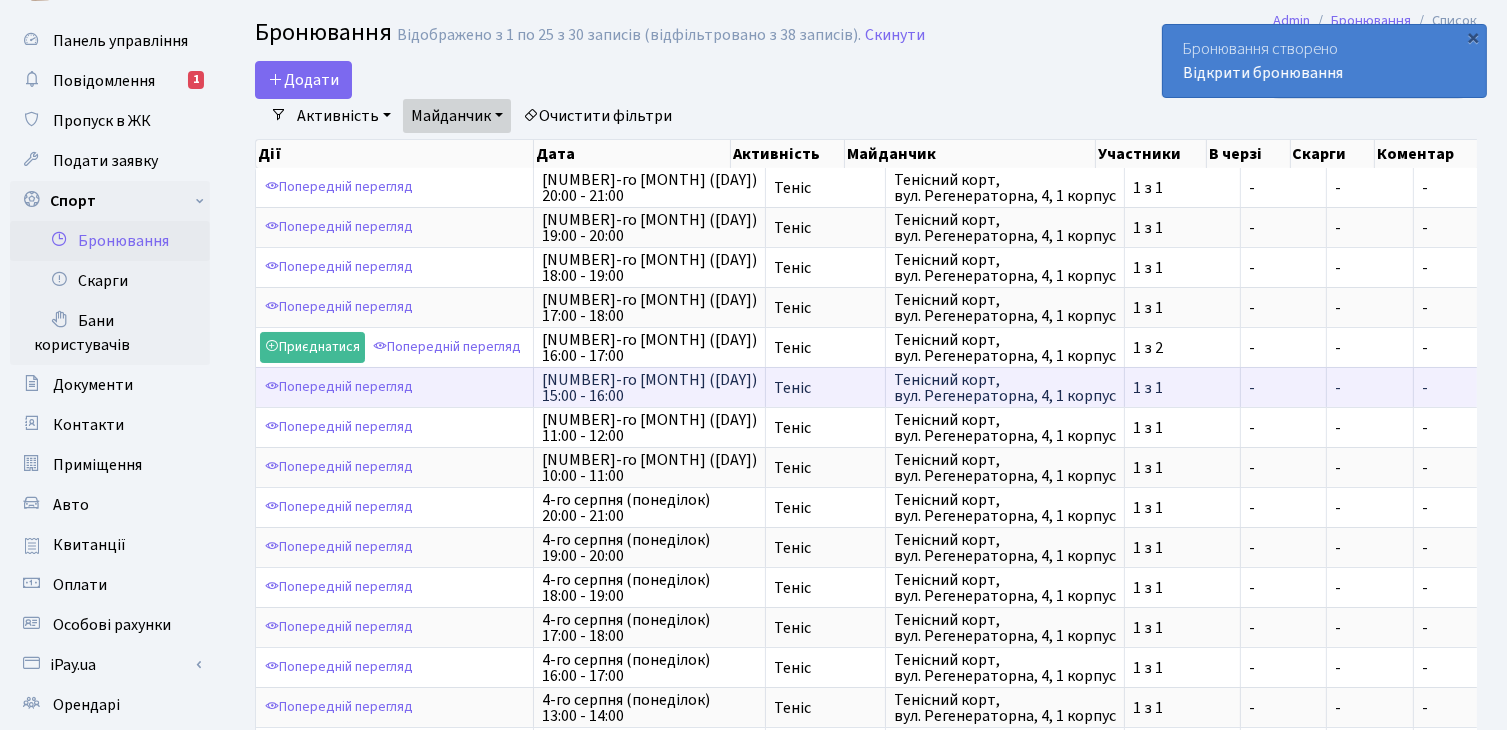 scroll, scrollTop: 0, scrollLeft: 0, axis: both 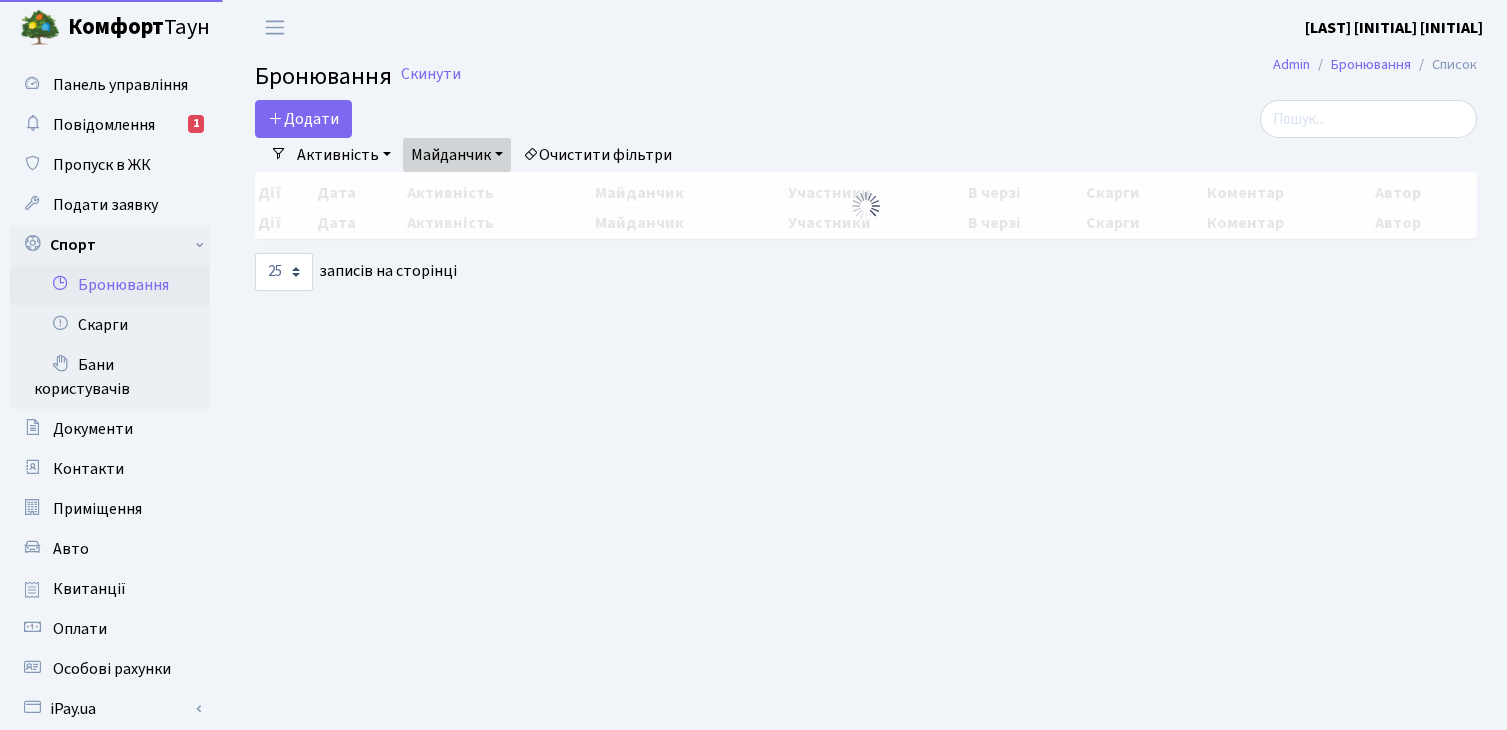select on "25" 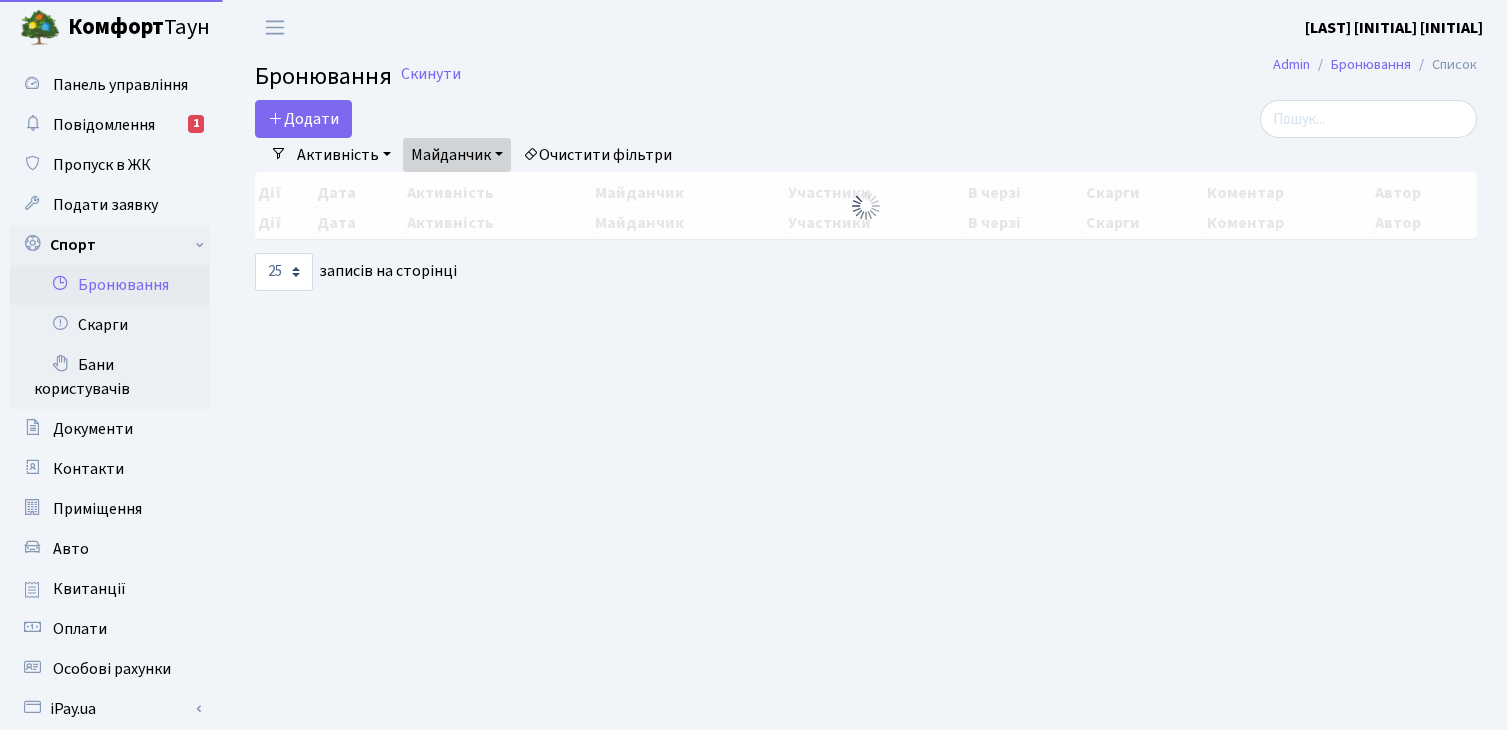 scroll, scrollTop: 0, scrollLeft: 0, axis: both 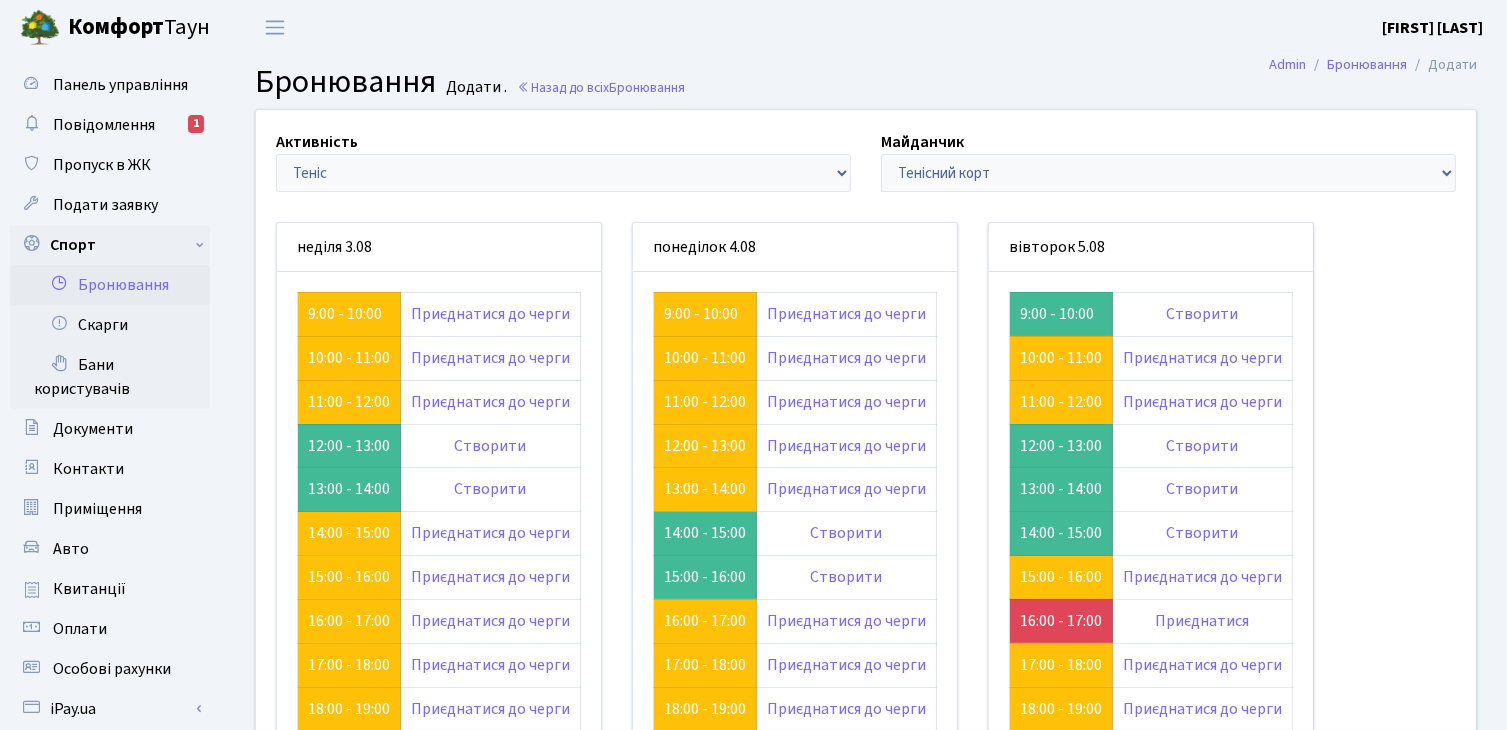click on "Активність
-
Баскетбол
Волейбол
Йога
Катання на роликах
Настільний теніс
Теніс
Футбол
Фітнес" at bounding box center [563, 161] 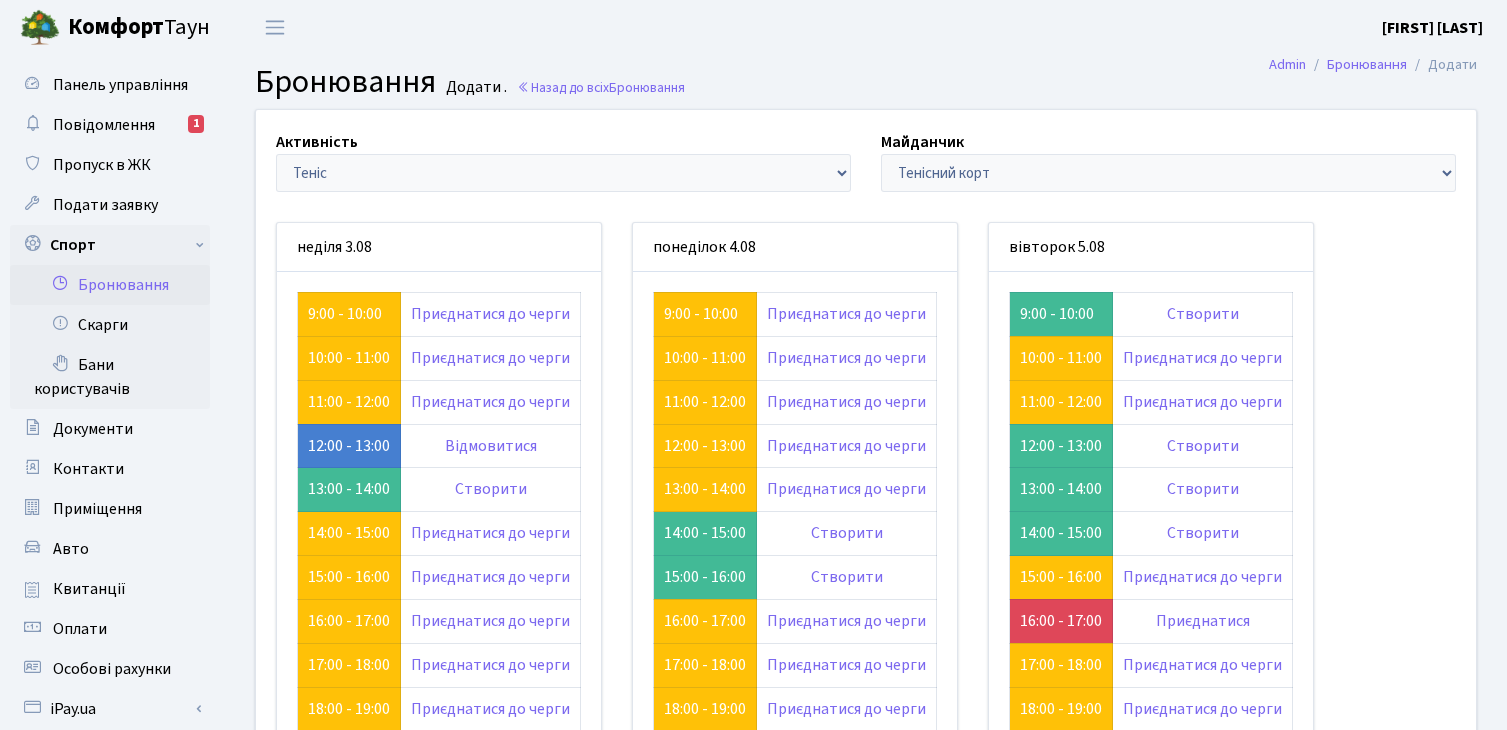 scroll, scrollTop: 0, scrollLeft: 0, axis: both 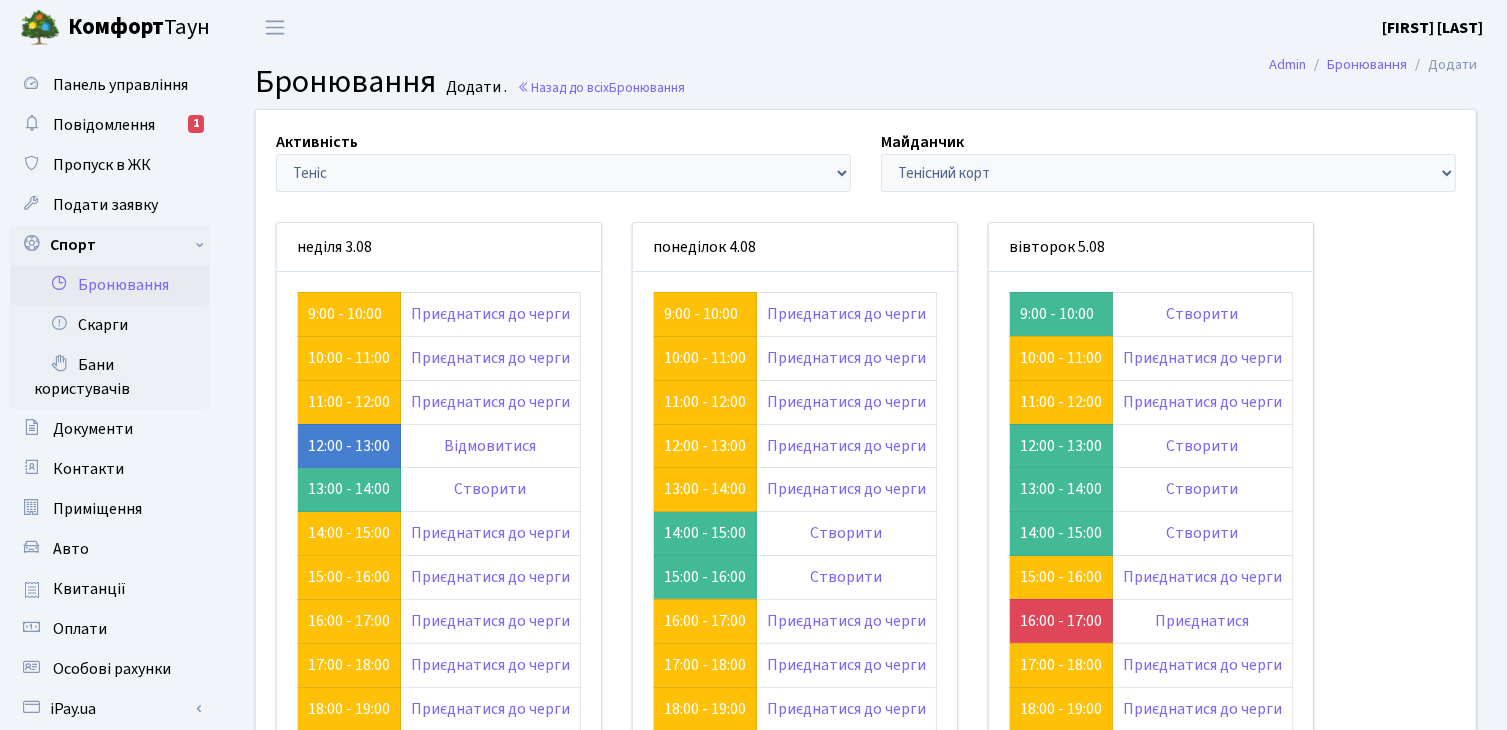 drag, startPoint x: 353, startPoint y: 140, endPoint x: 356, endPoint y: 154, distance: 14.3178215 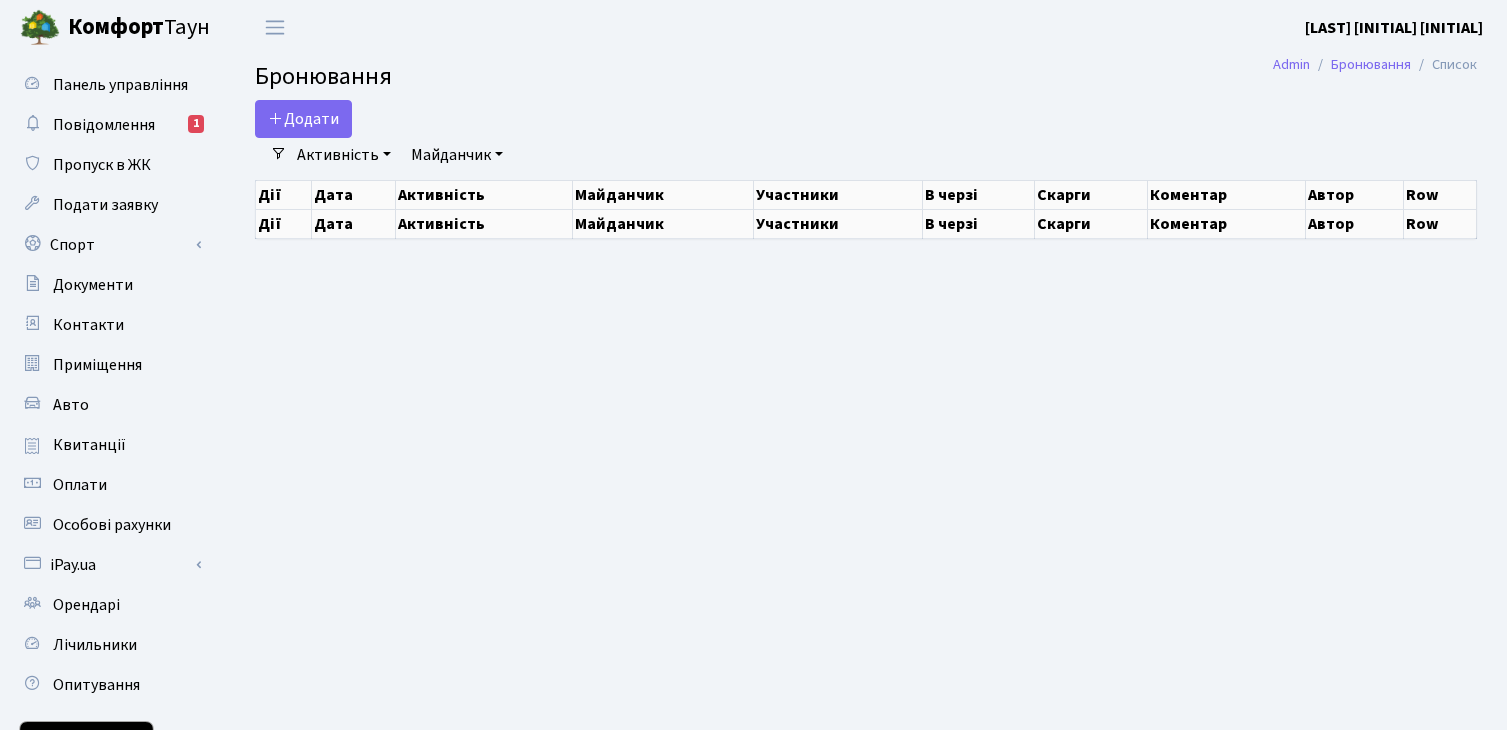 scroll, scrollTop: 0, scrollLeft: 0, axis: both 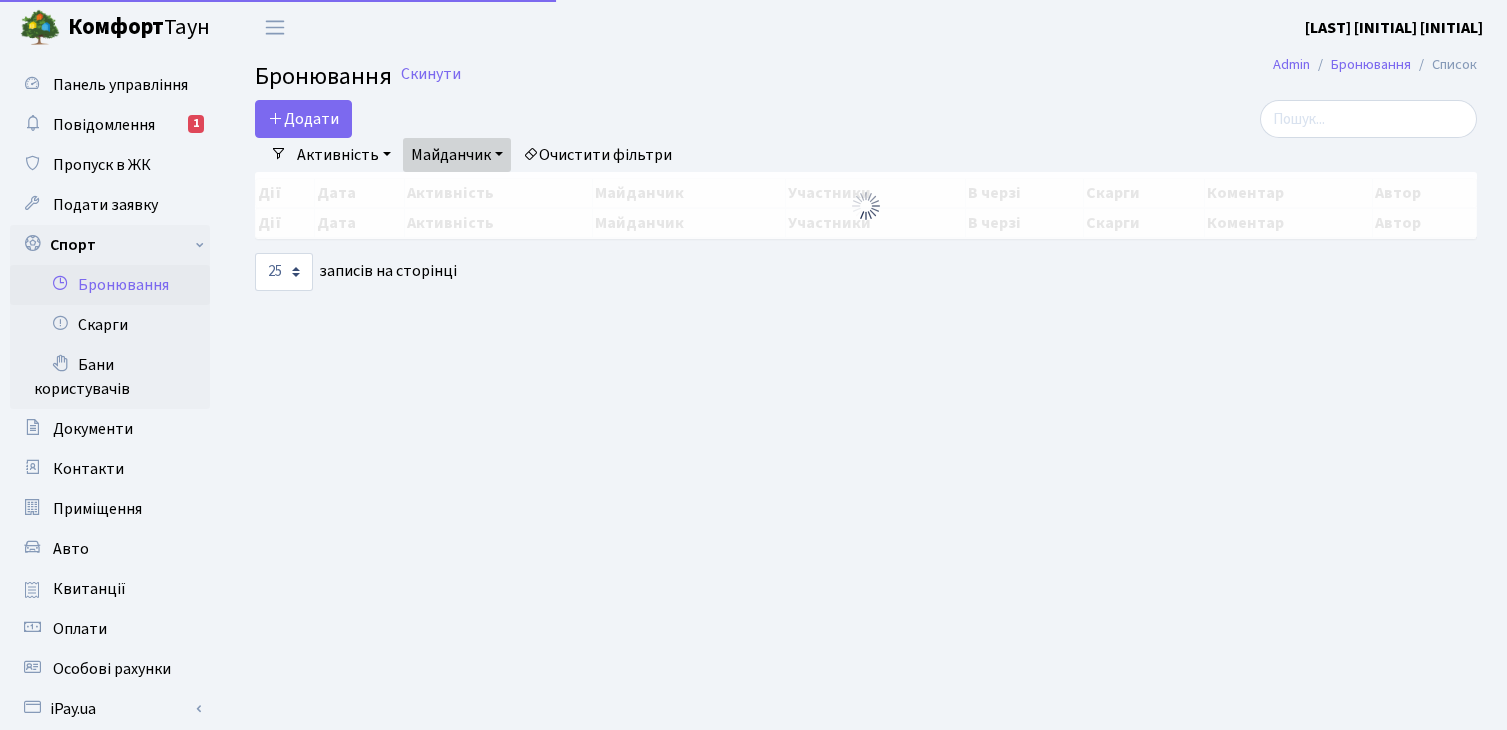 select on "25" 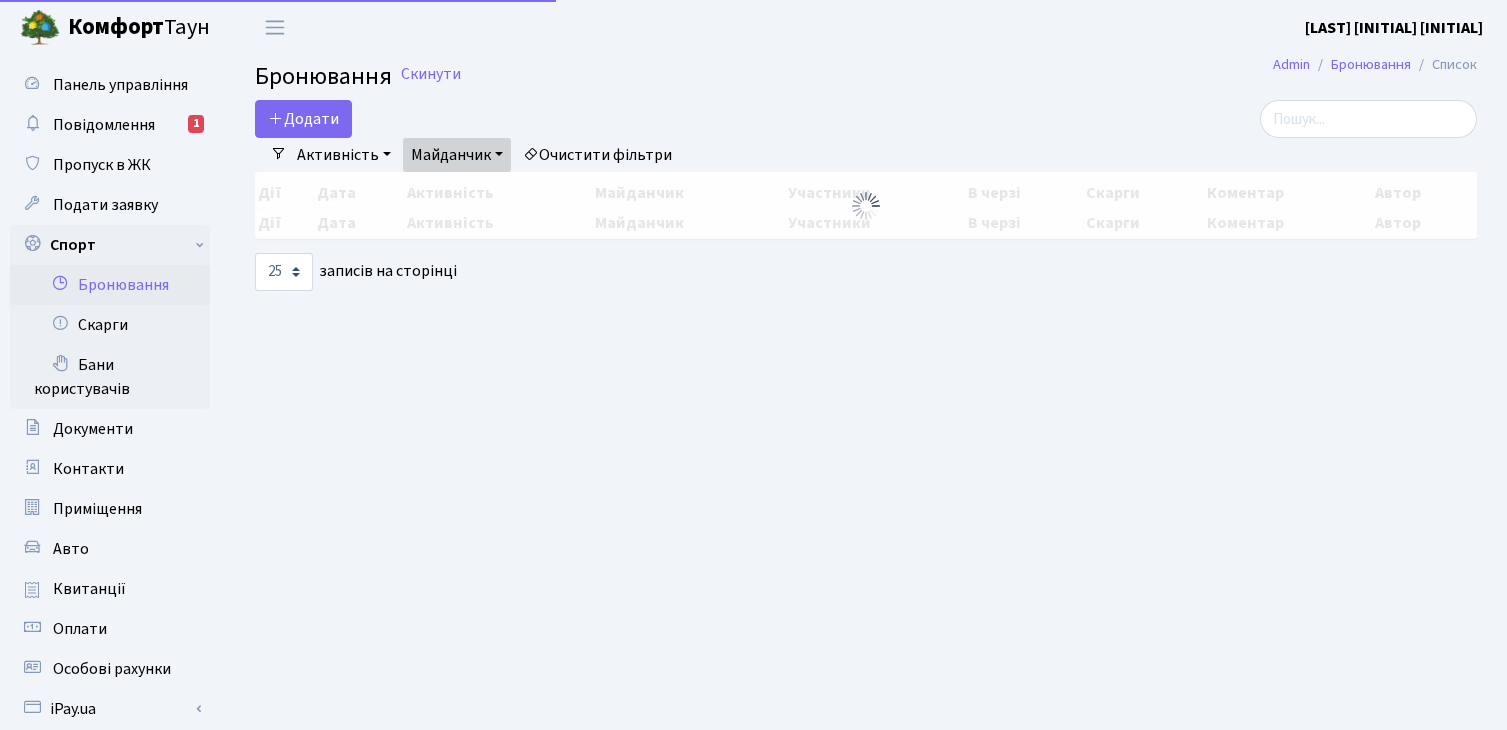 scroll, scrollTop: 0, scrollLeft: 0, axis: both 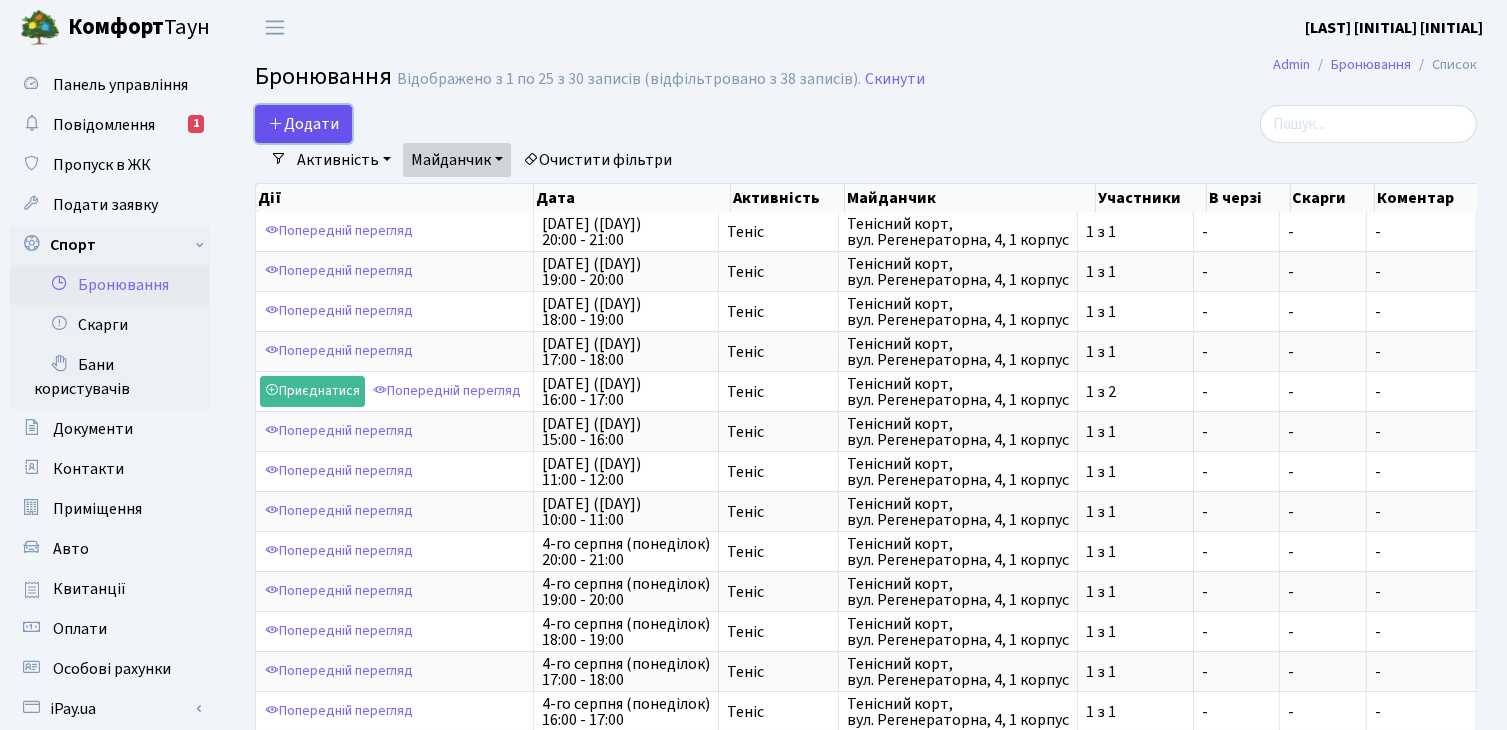 click on "Додати" at bounding box center [303, 124] 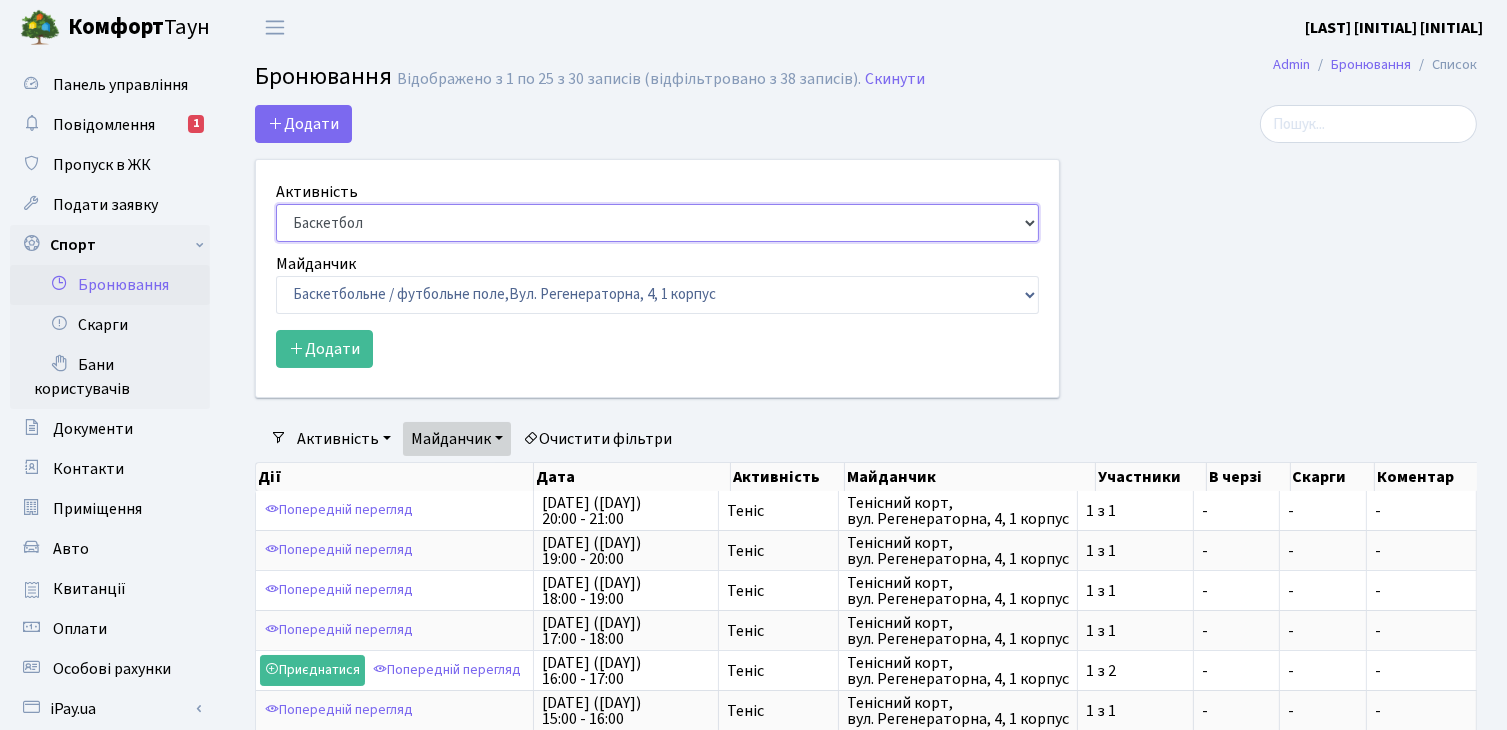 click on "Баскетбол
Волейбол
Йога
Катання на роликах
Настільний теніс
Теніс
Футбол
Фітнес" at bounding box center (657, 223) 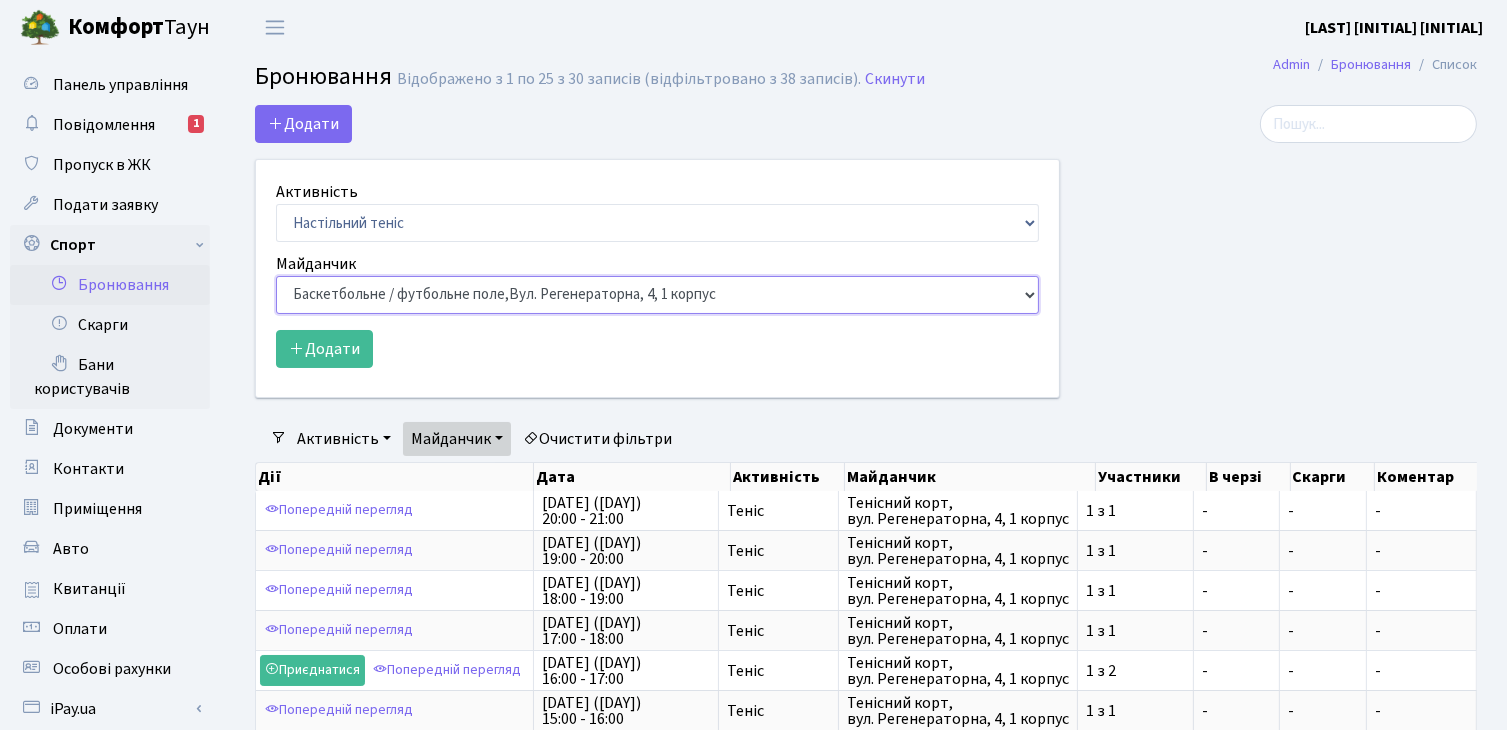 click on "Баскетбольне / футбольне поле,  Вул. [STREET_NAME], [NUMBER], 1 корпус
Баскетбольне поле,  вул. [STREET_NAME], [NUMBER], 17 корпус
Баскетбольне поле,  просп. [STREET_NAME], 17
Волейбольне поле,  вул. [STREET_NAME], [NUMBER], 17 корпус
Волейбольне поле,  33 паркінг, вул. [STREET_NAME], 4-Д
Волейбольне поле,  просп. [STREET_NAME], 17
Настільний теніс - стіл 1,  просп. [STREET_NAME], 17 Тенісний корт," at bounding box center (657, 295) 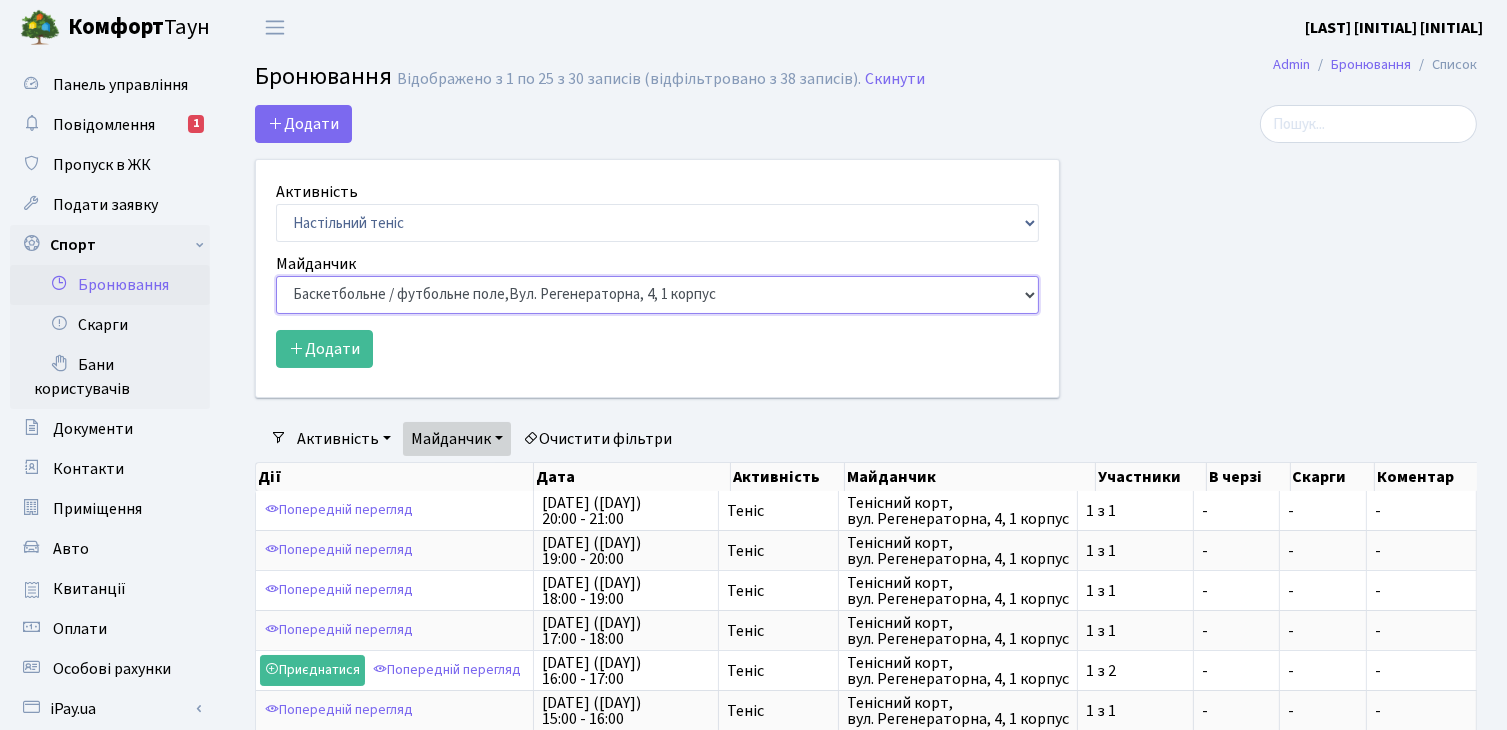 select on "9" 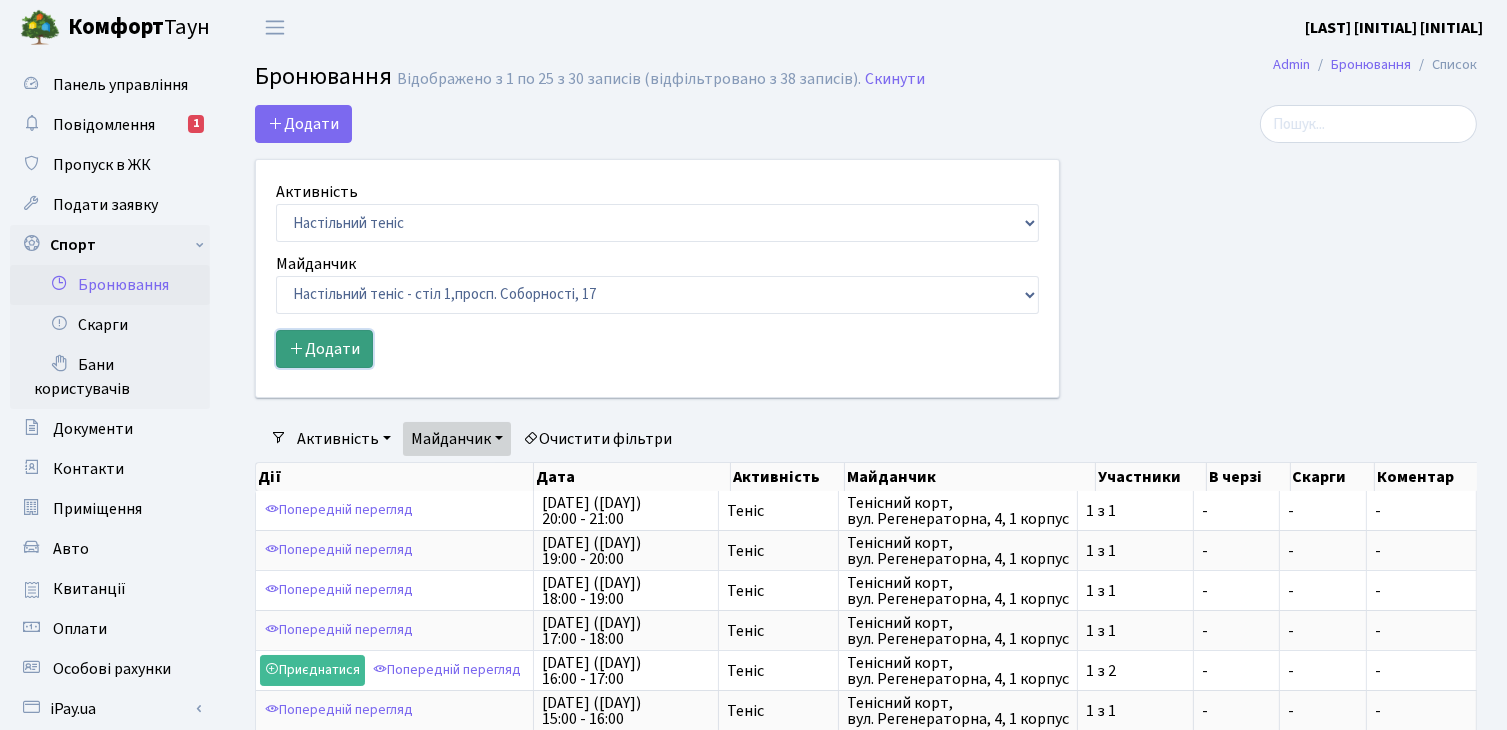 click on "Додати" at bounding box center [324, 349] 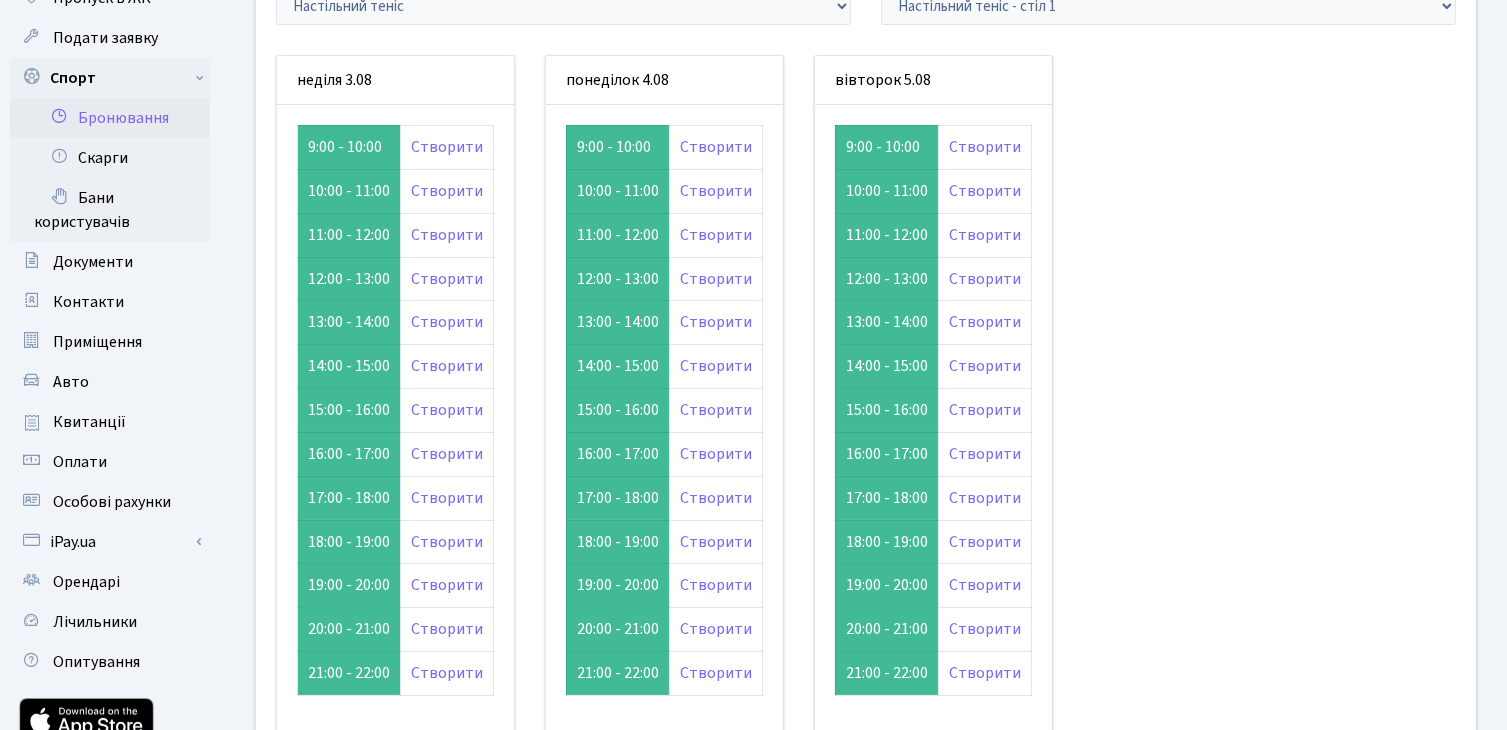 scroll, scrollTop: 200, scrollLeft: 0, axis: vertical 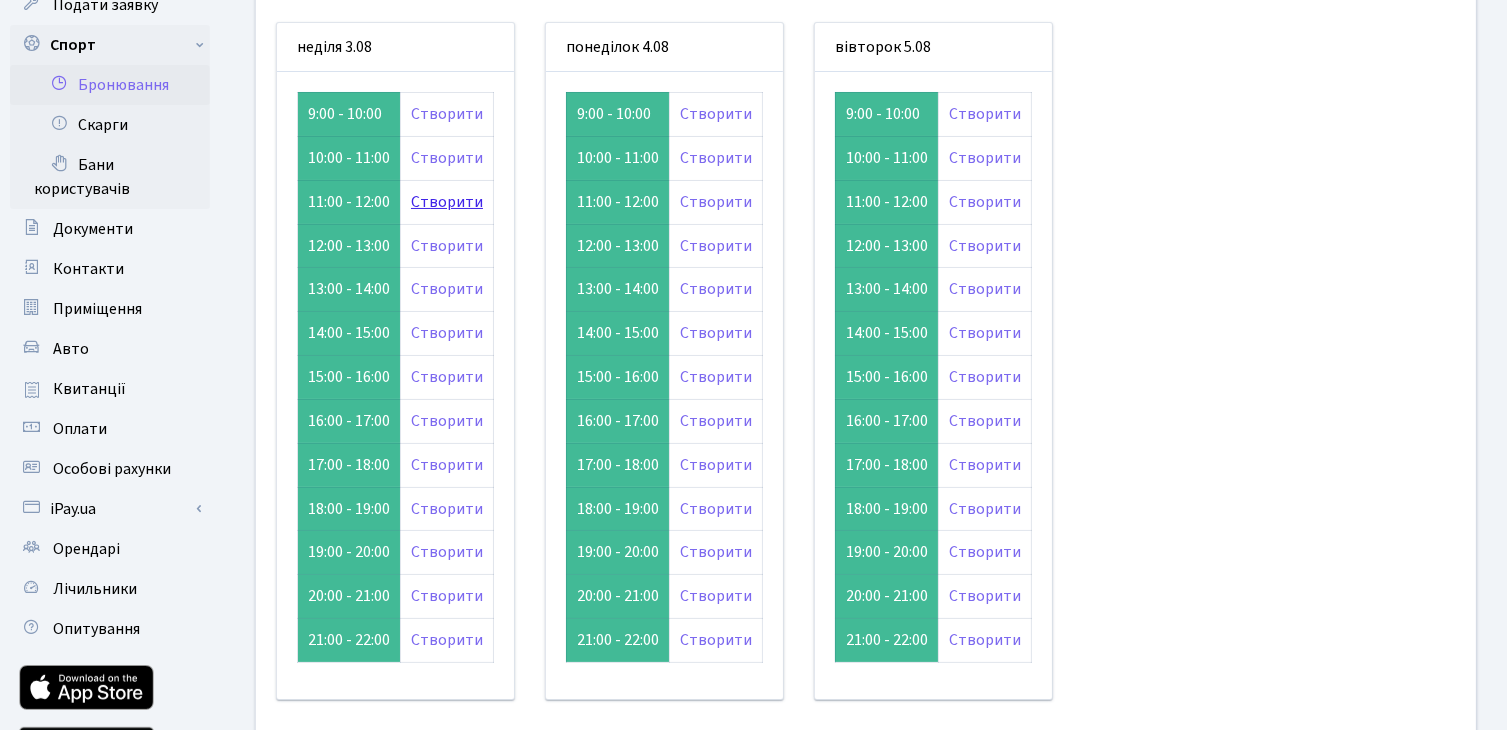 click on "Створити" at bounding box center [447, 202] 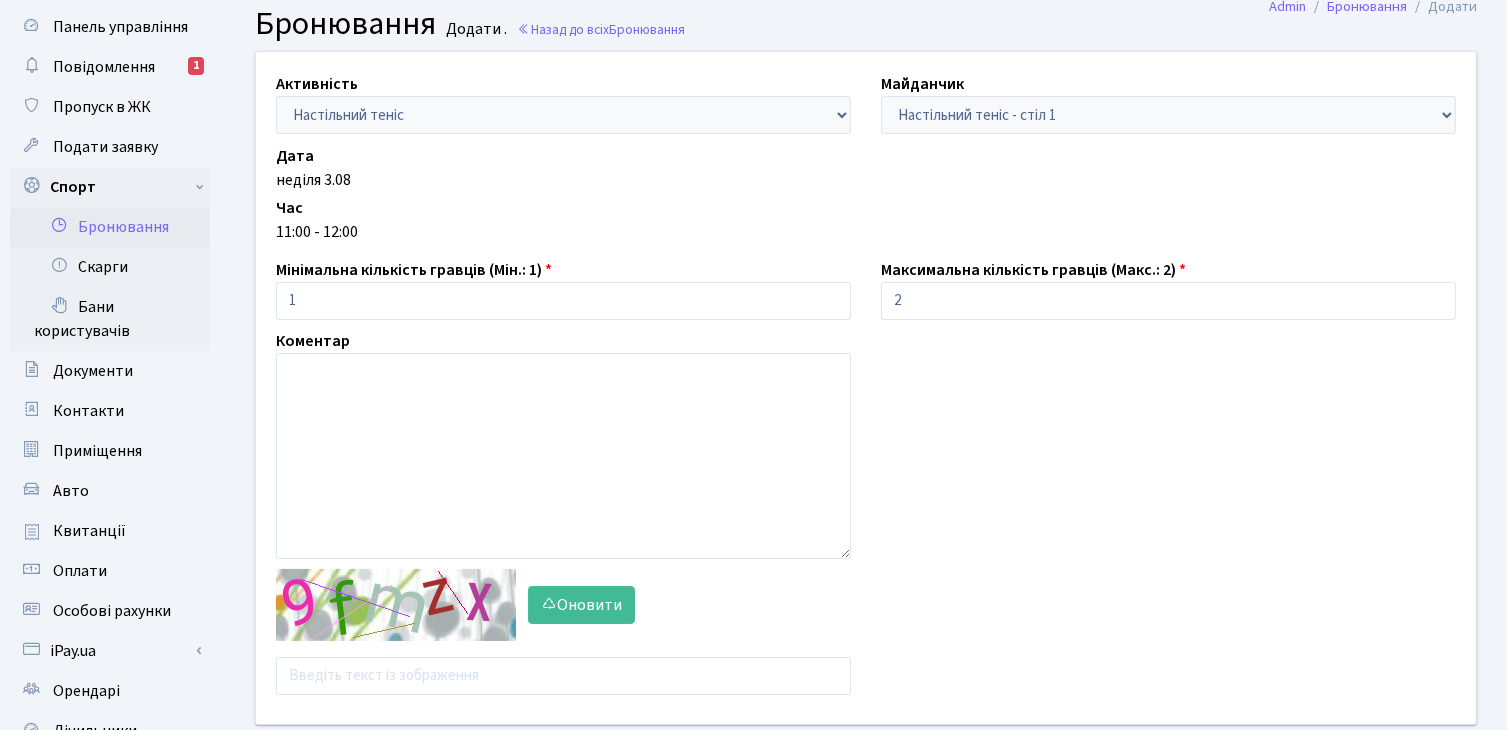scroll, scrollTop: 300, scrollLeft: 0, axis: vertical 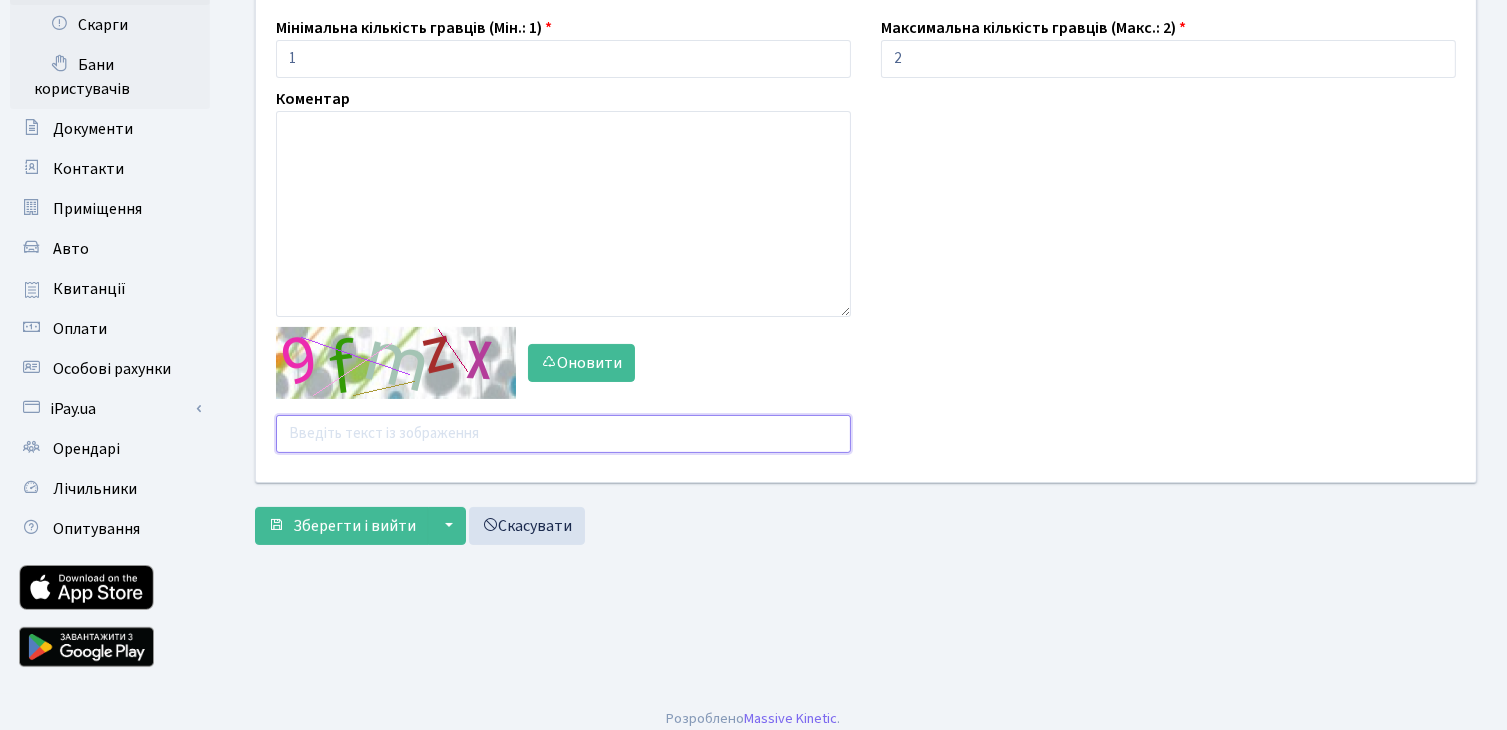 click at bounding box center (563, 434) 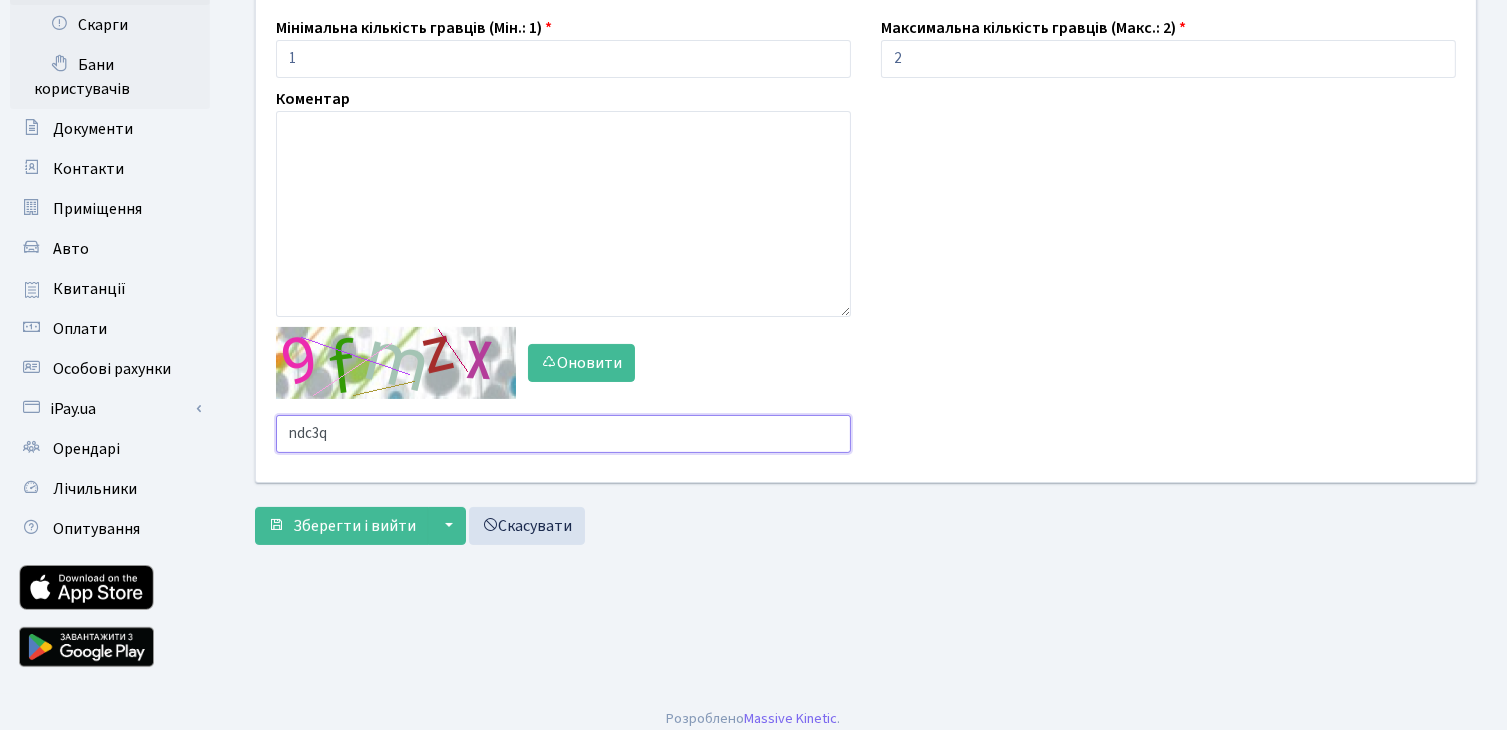 type on "ndc3q" 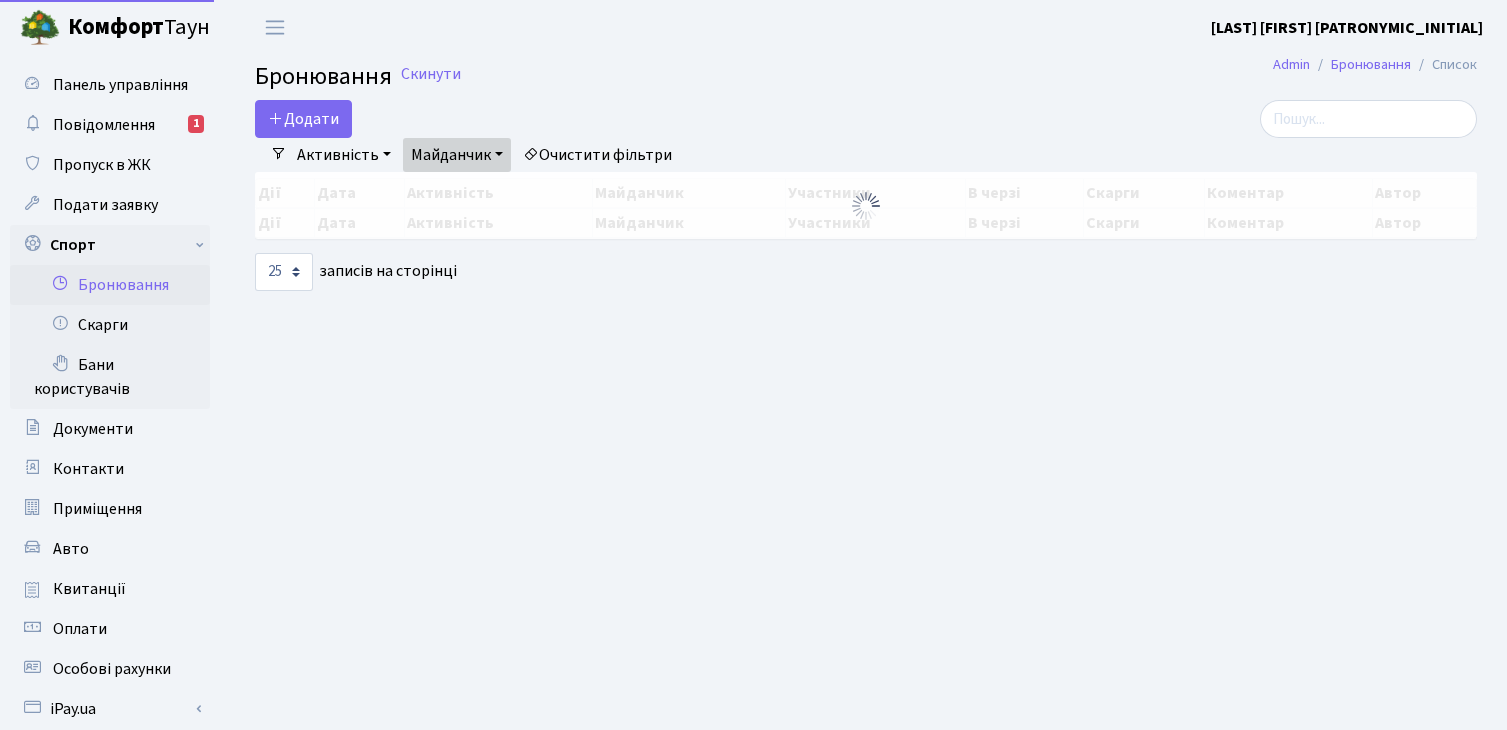 select on "25" 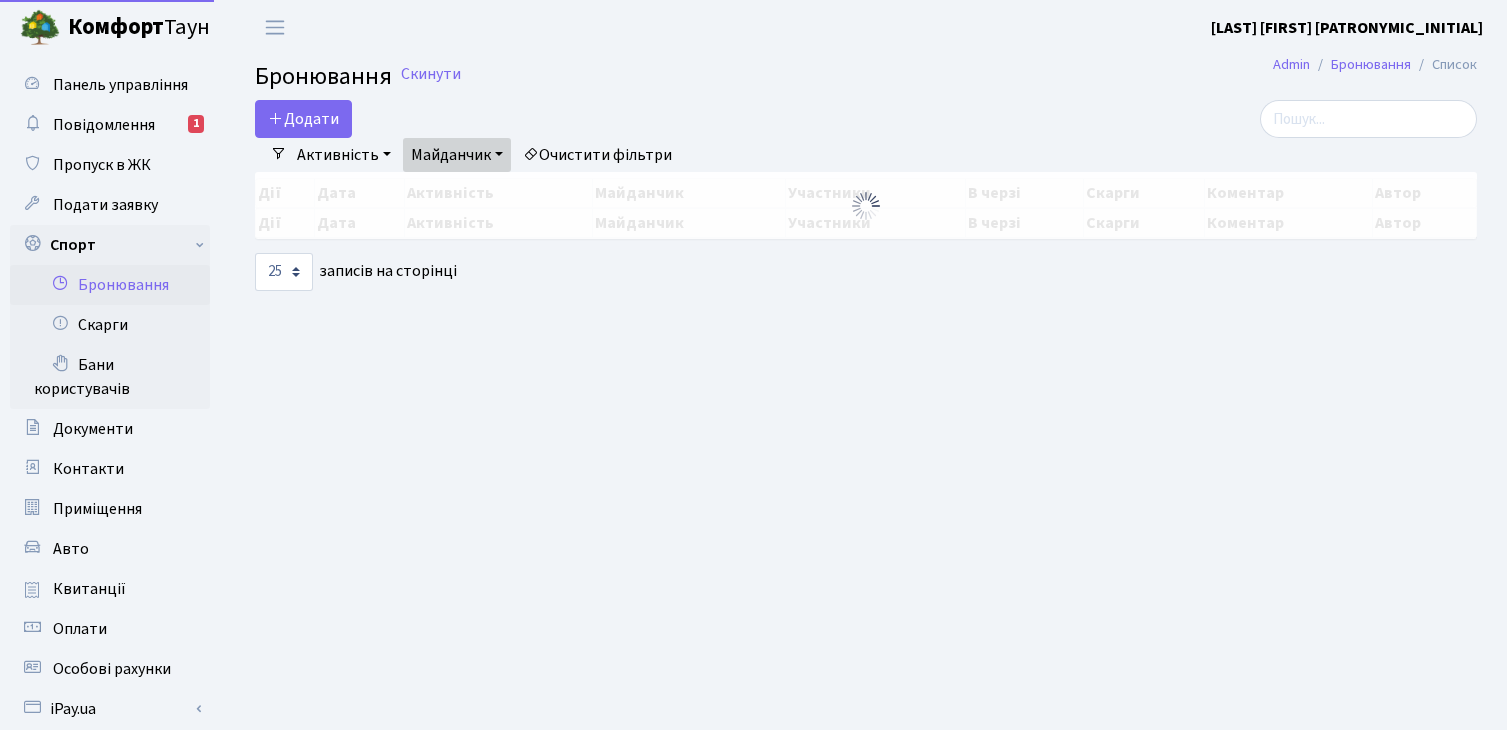 scroll, scrollTop: 0, scrollLeft: 0, axis: both 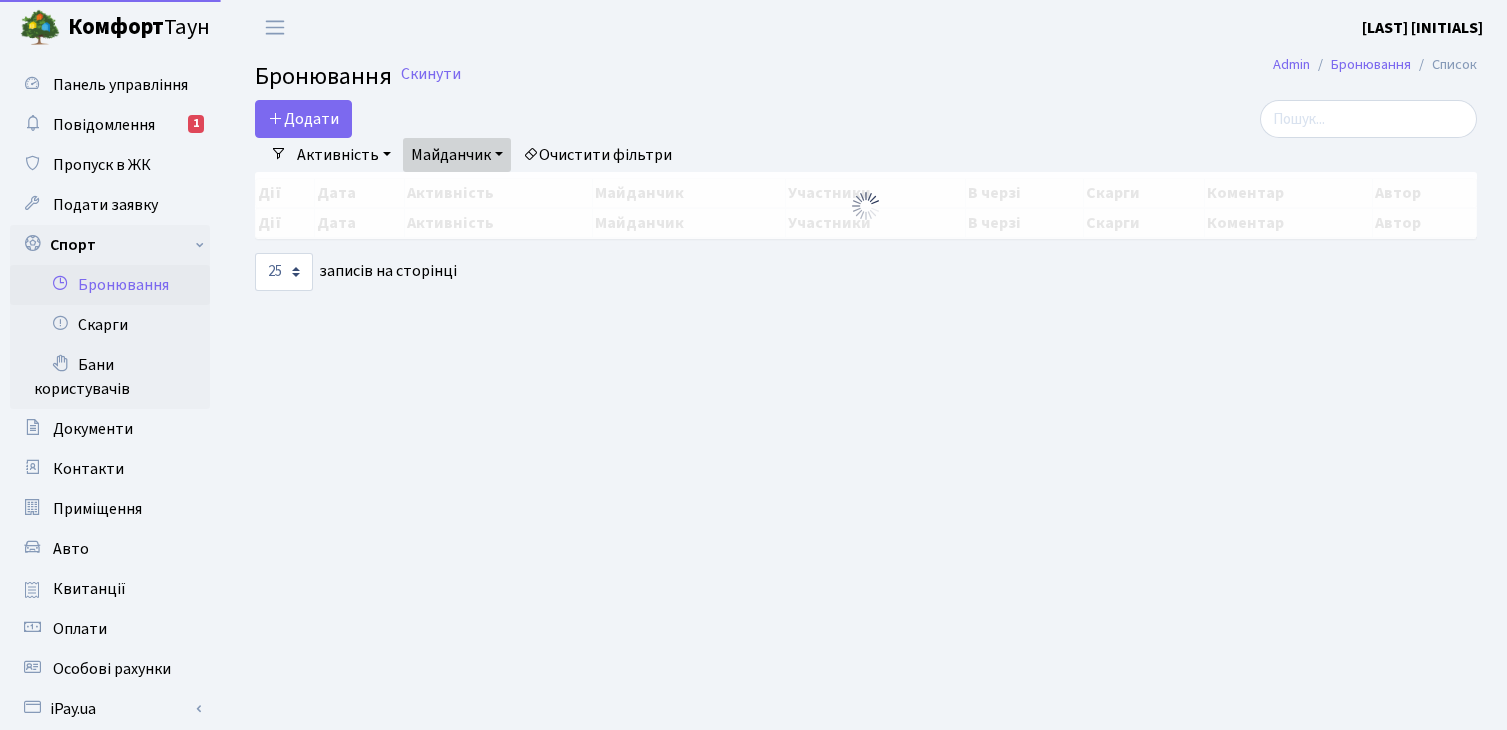 select on "25" 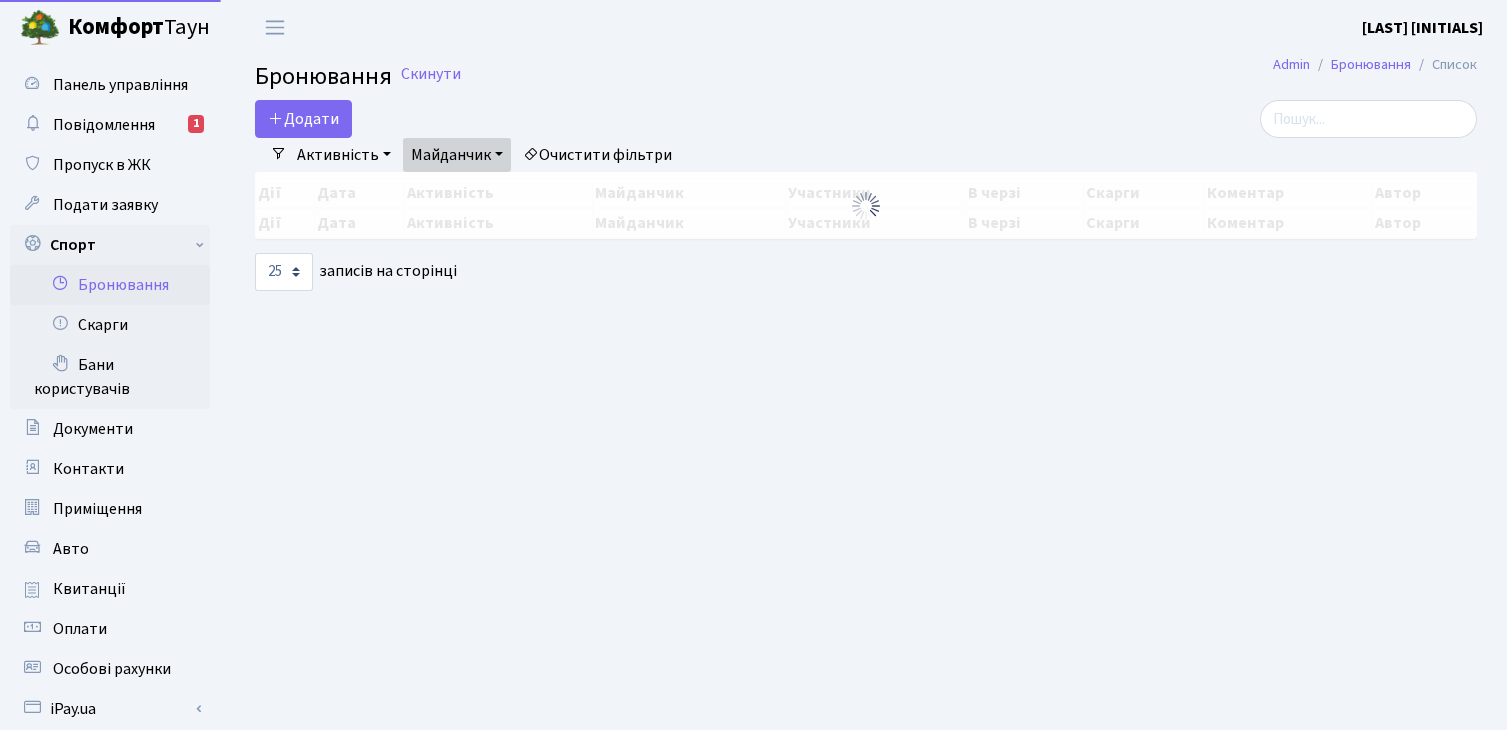 scroll, scrollTop: 0, scrollLeft: 0, axis: both 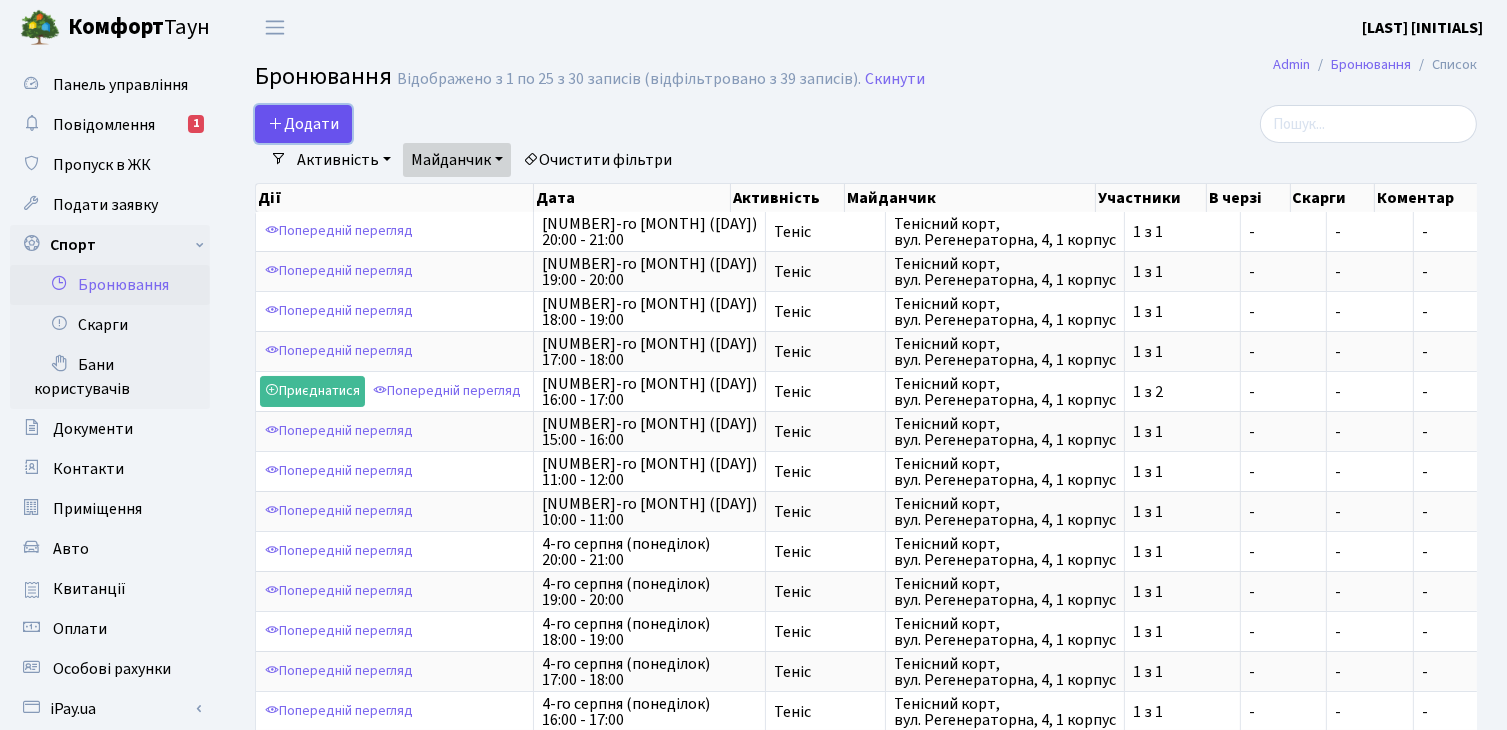 click on "Додати" at bounding box center (303, 124) 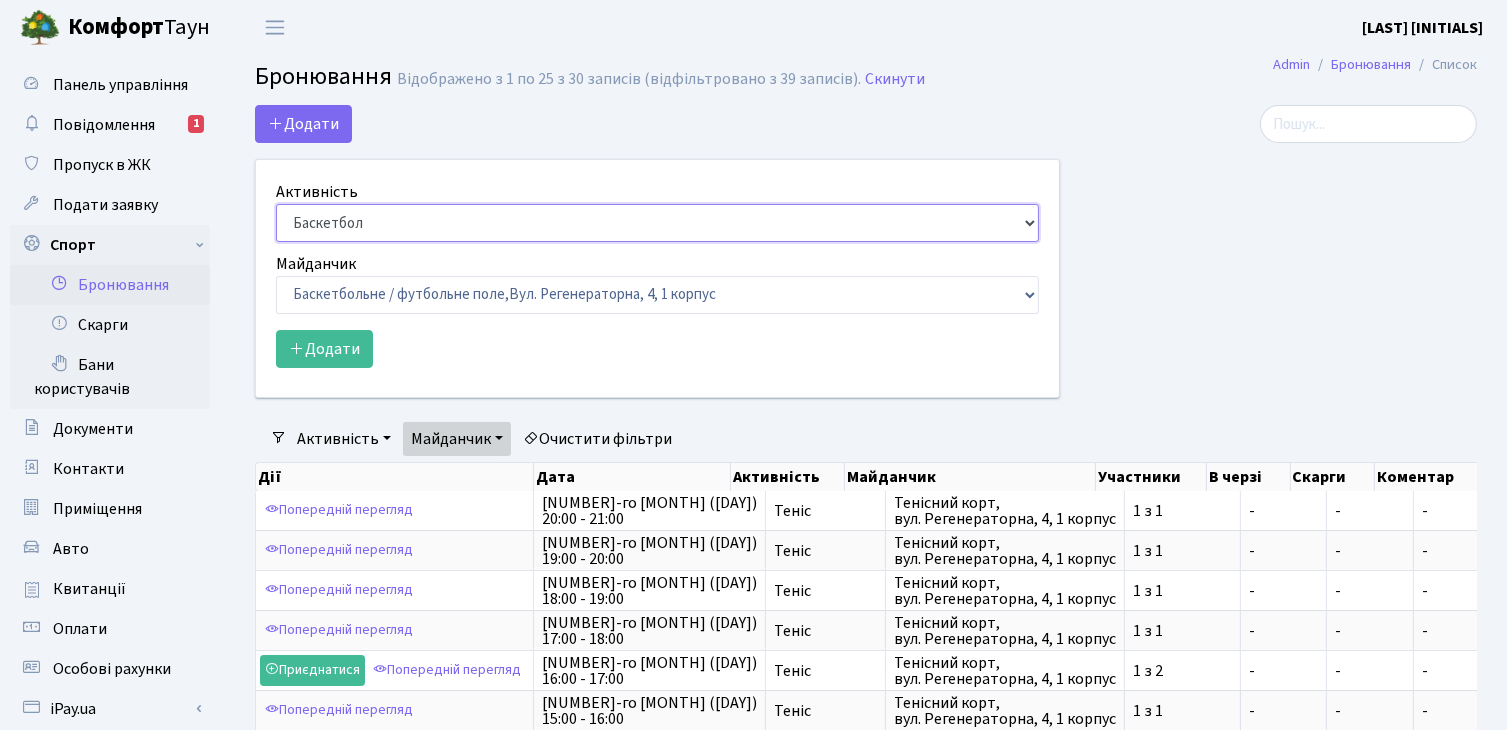 click on "Баскетбол
Волейбол
Йога
Катання на роликах
Настільний теніс
Теніс
Футбол
Фітнес" at bounding box center (657, 223) 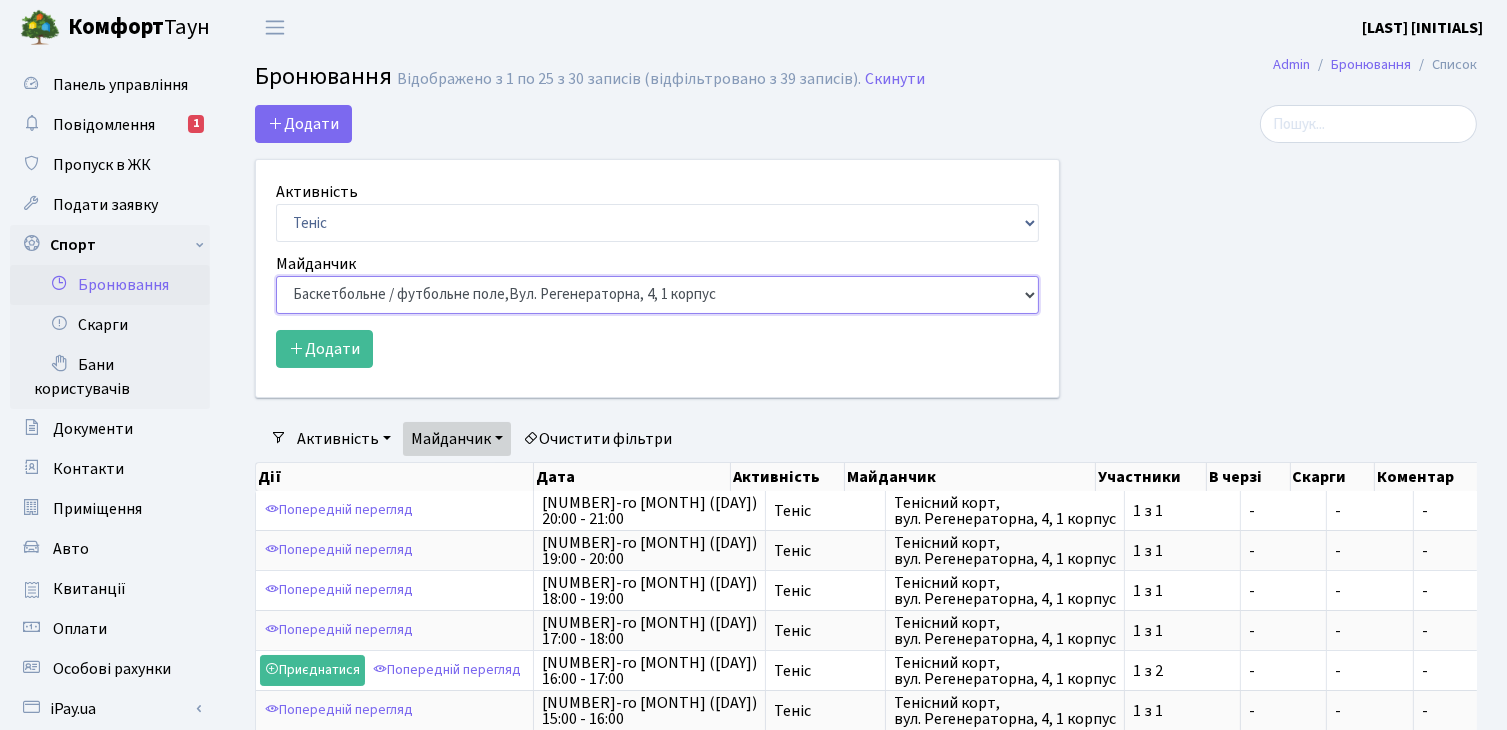 click on "Баскетбольне / футбольне поле,  Вул. Регенераторна, 4, 1 корпус
Баскетбольне поле,  вул. Регенераторна, 4, 17 корпус
Баскетбольне поле,  просп. Соборності, 17
Волейбольне поле,  вул. Регенераторна, 4, 17 корпус
Волейбольне поле,  33 паркінг, вул. Регенераторна, 4-Д
Волейбольне поле,  просп. Соборності, 17
Настільний теніс - стіл 1,  просп. Соборності, 17 Тенісний корт," at bounding box center [657, 295] 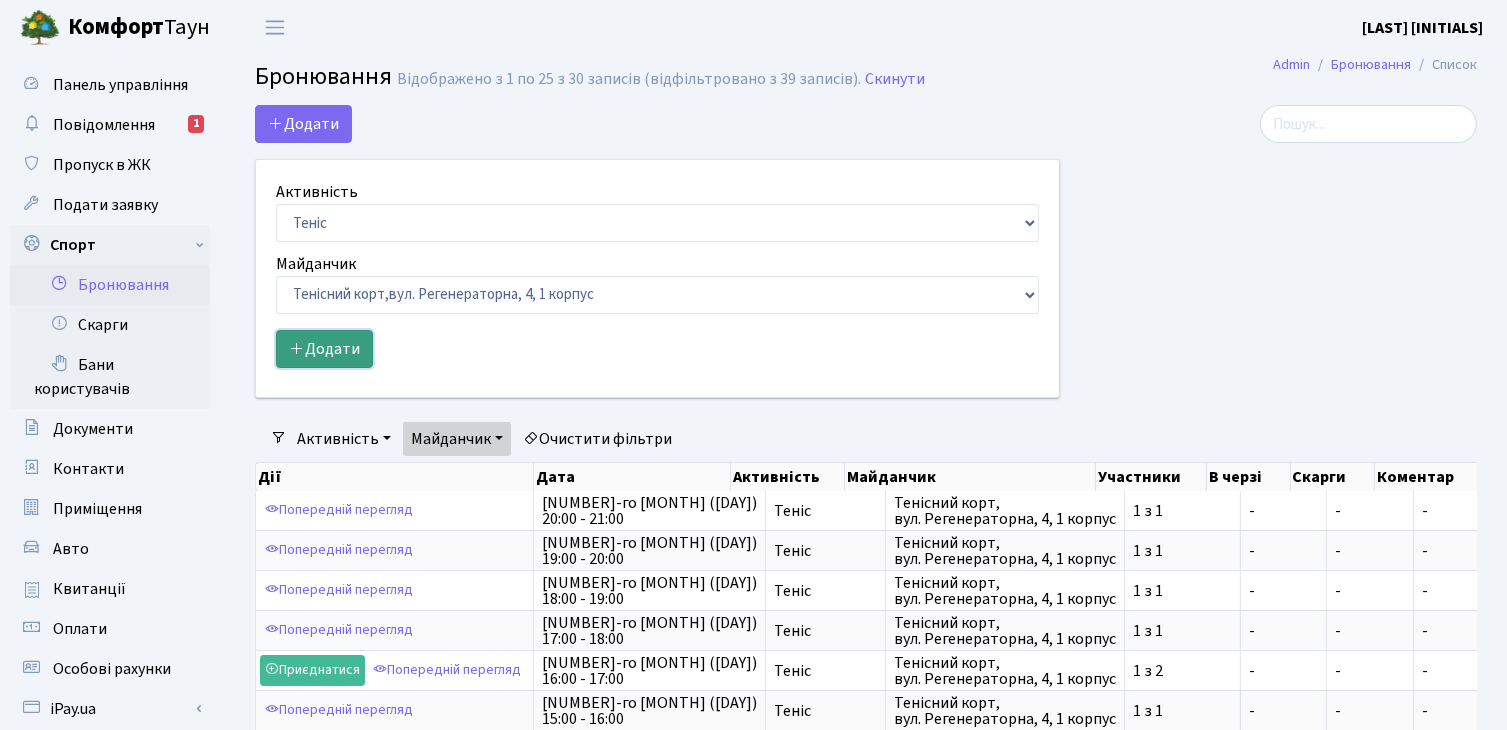 click on "Додати" at bounding box center (324, 349) 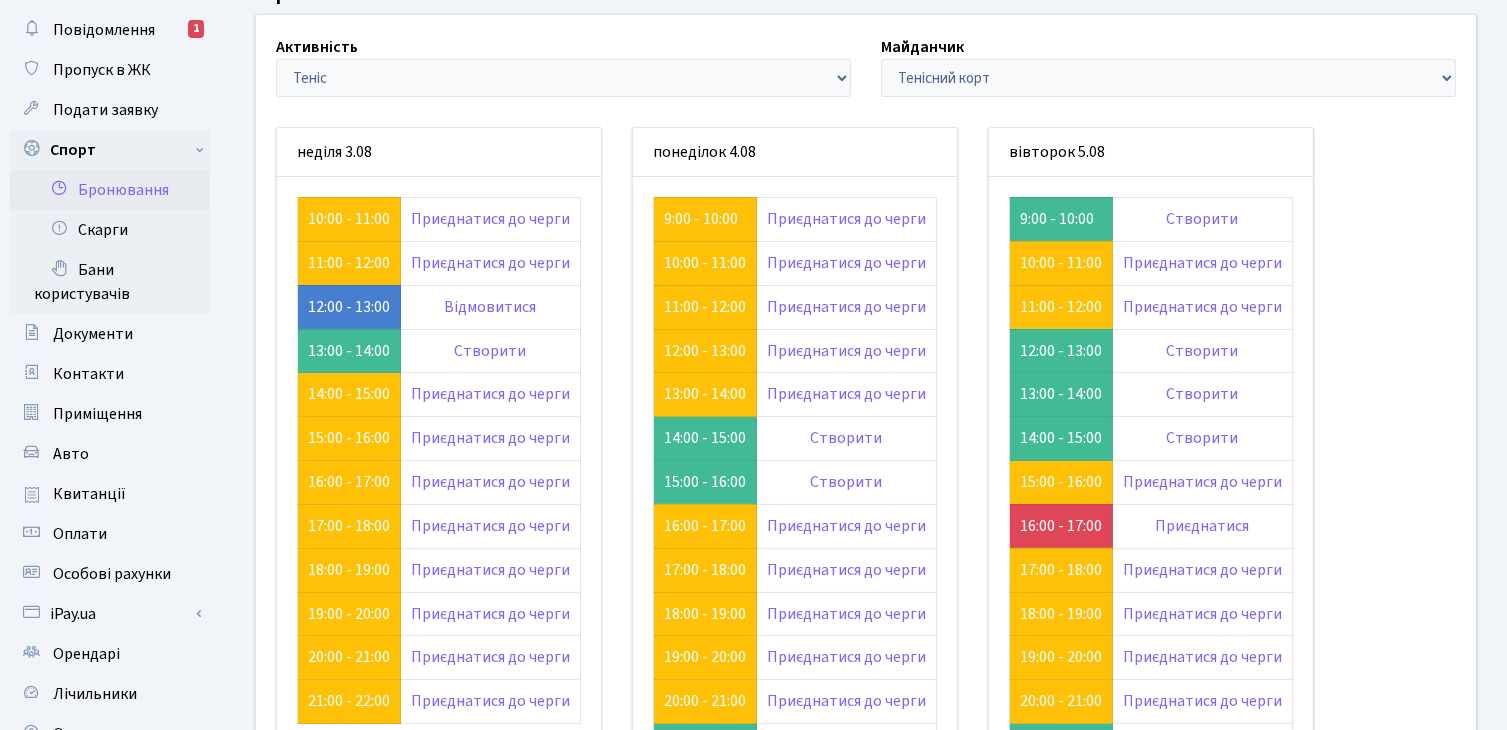 scroll, scrollTop: 100, scrollLeft: 0, axis: vertical 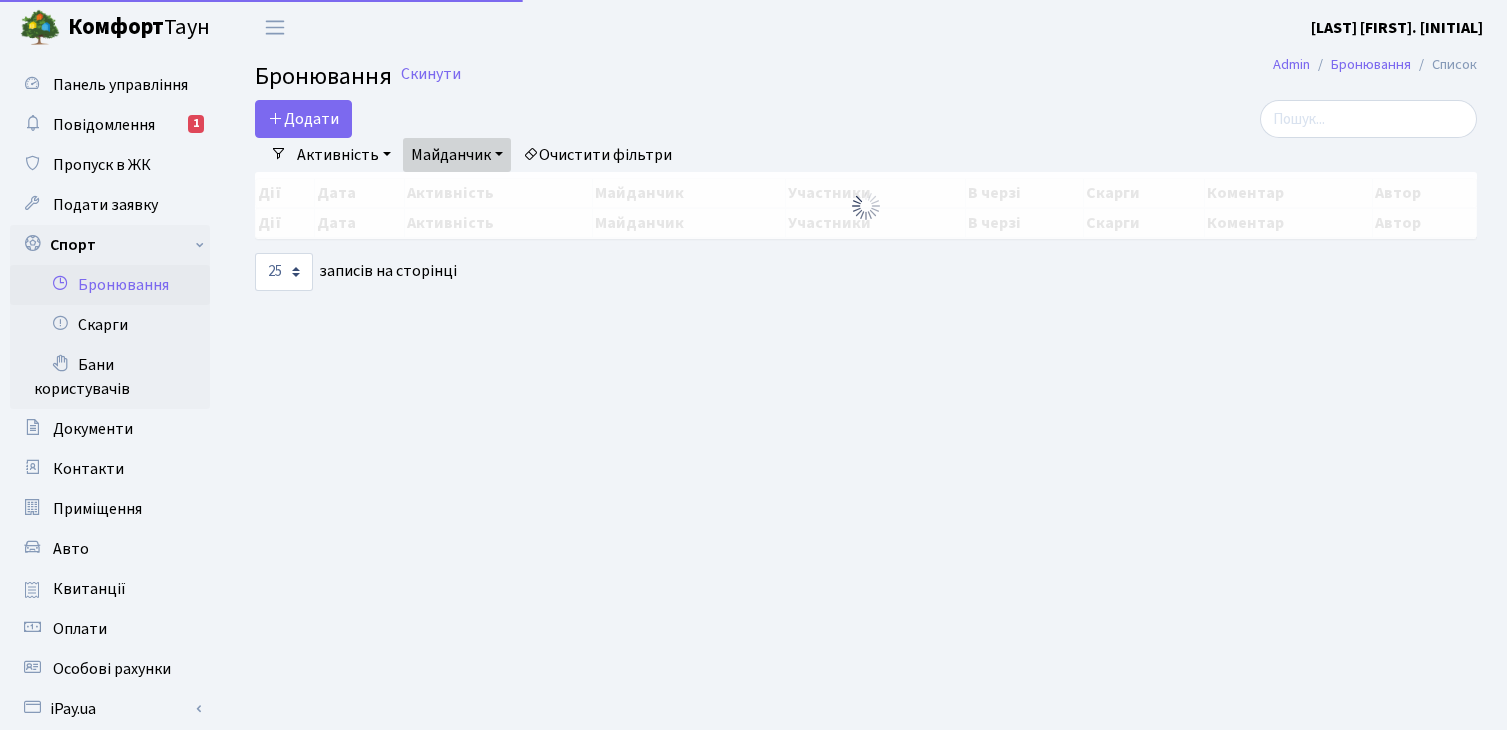 select on "1" 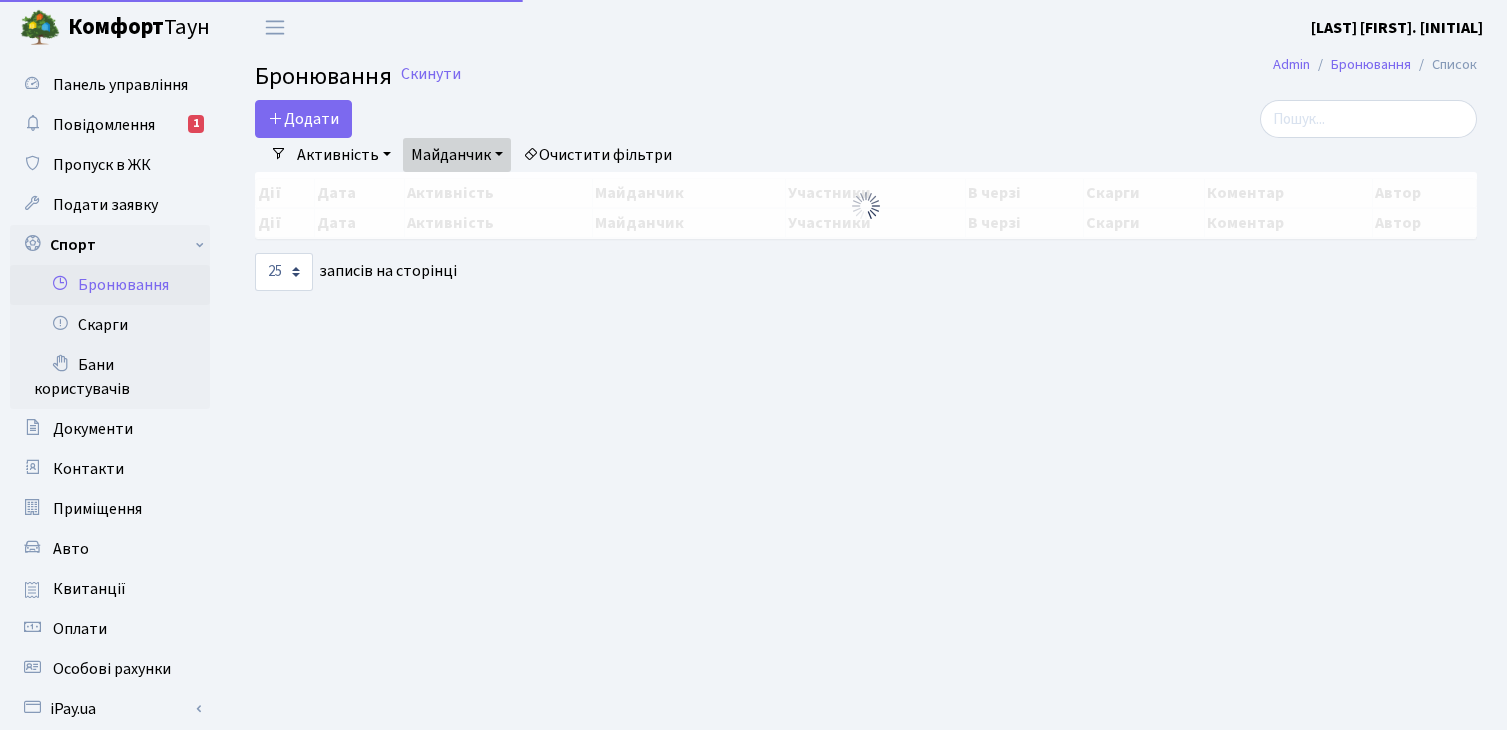 select on "1" 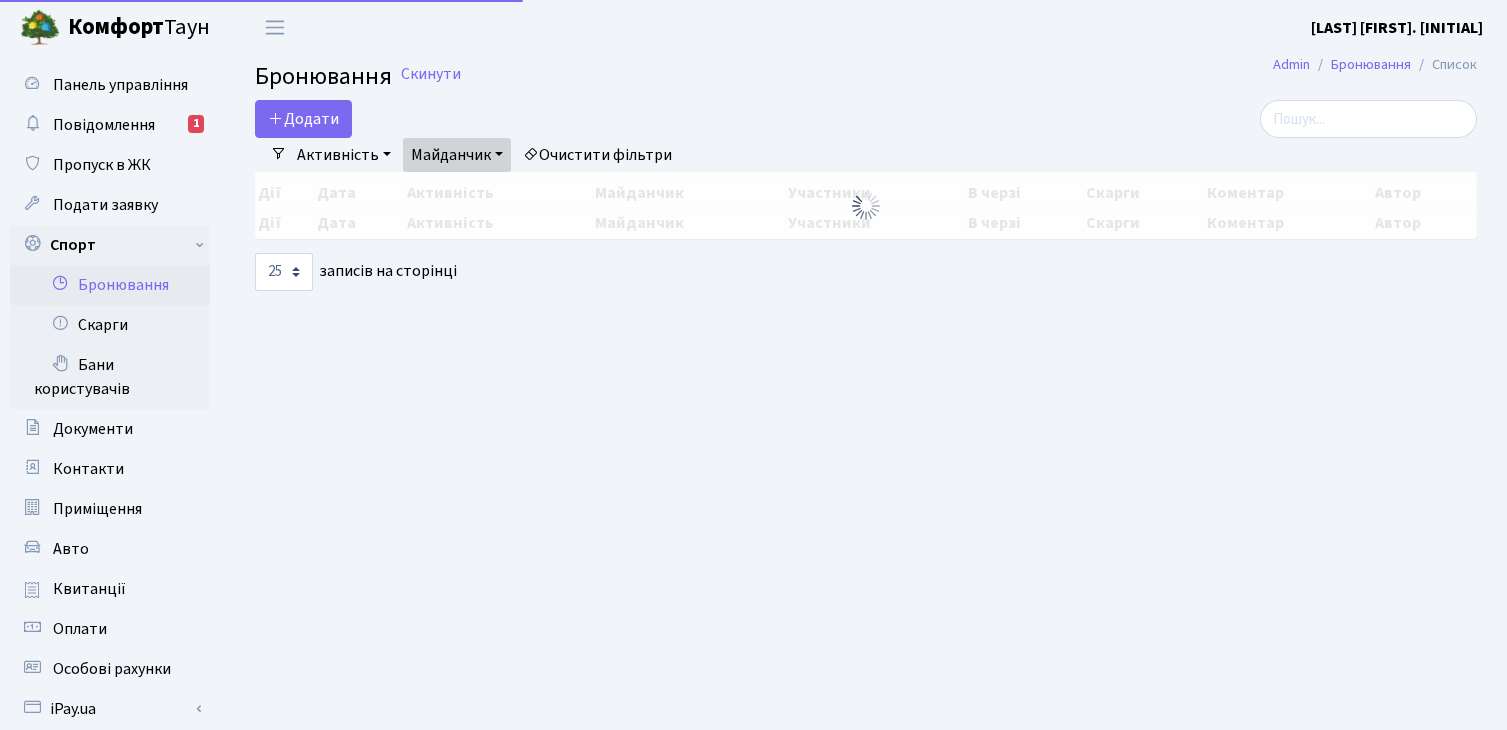 select on "25" 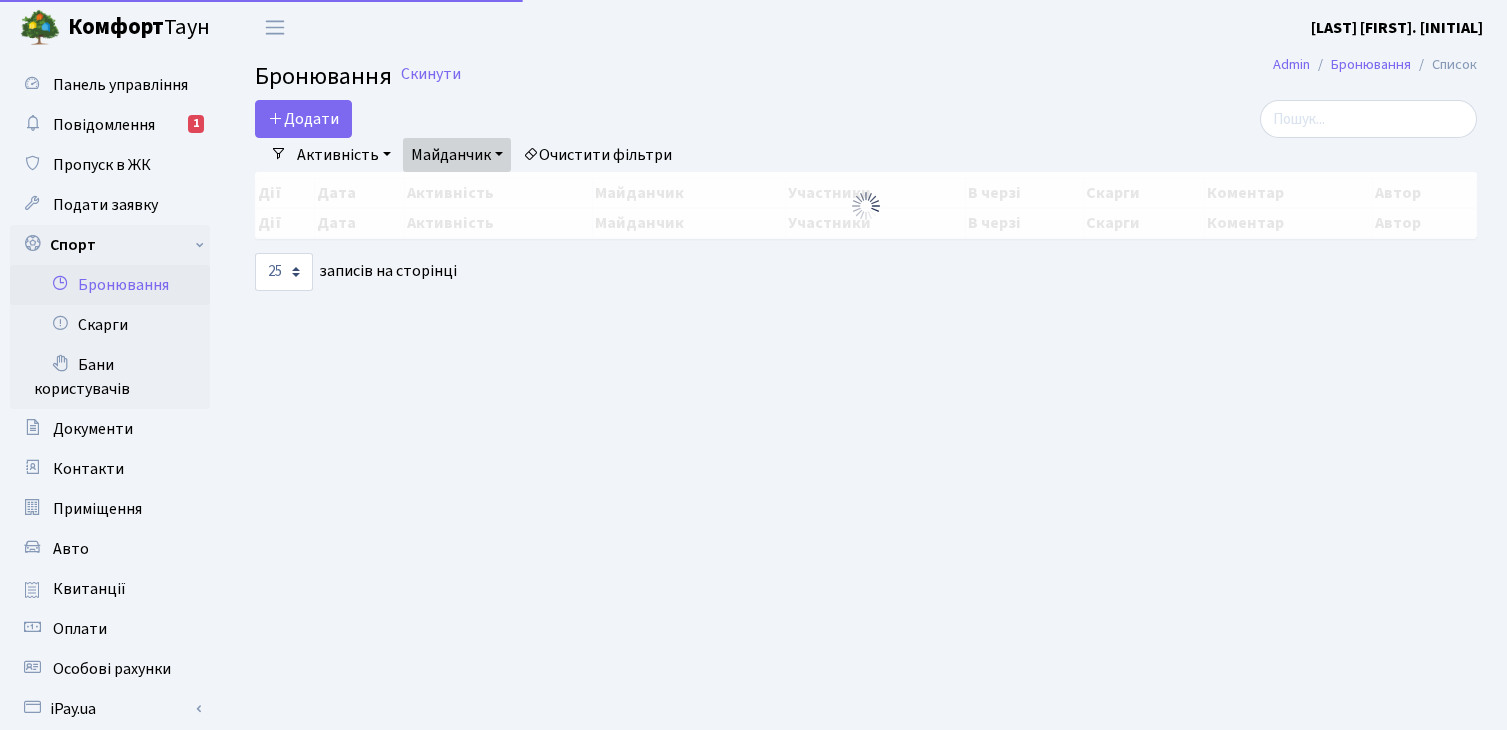 scroll, scrollTop: 0, scrollLeft: 0, axis: both 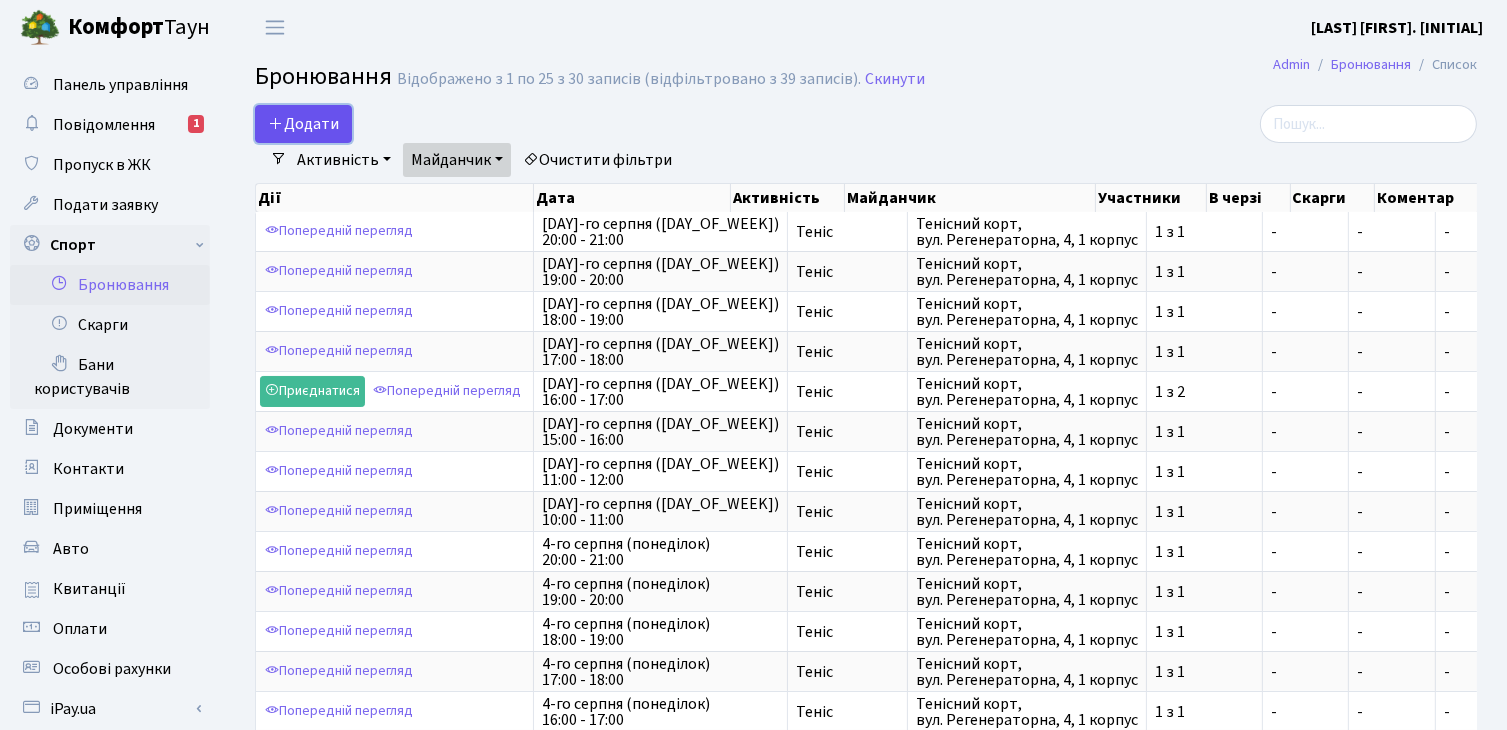 click on "Додати" at bounding box center (303, 124) 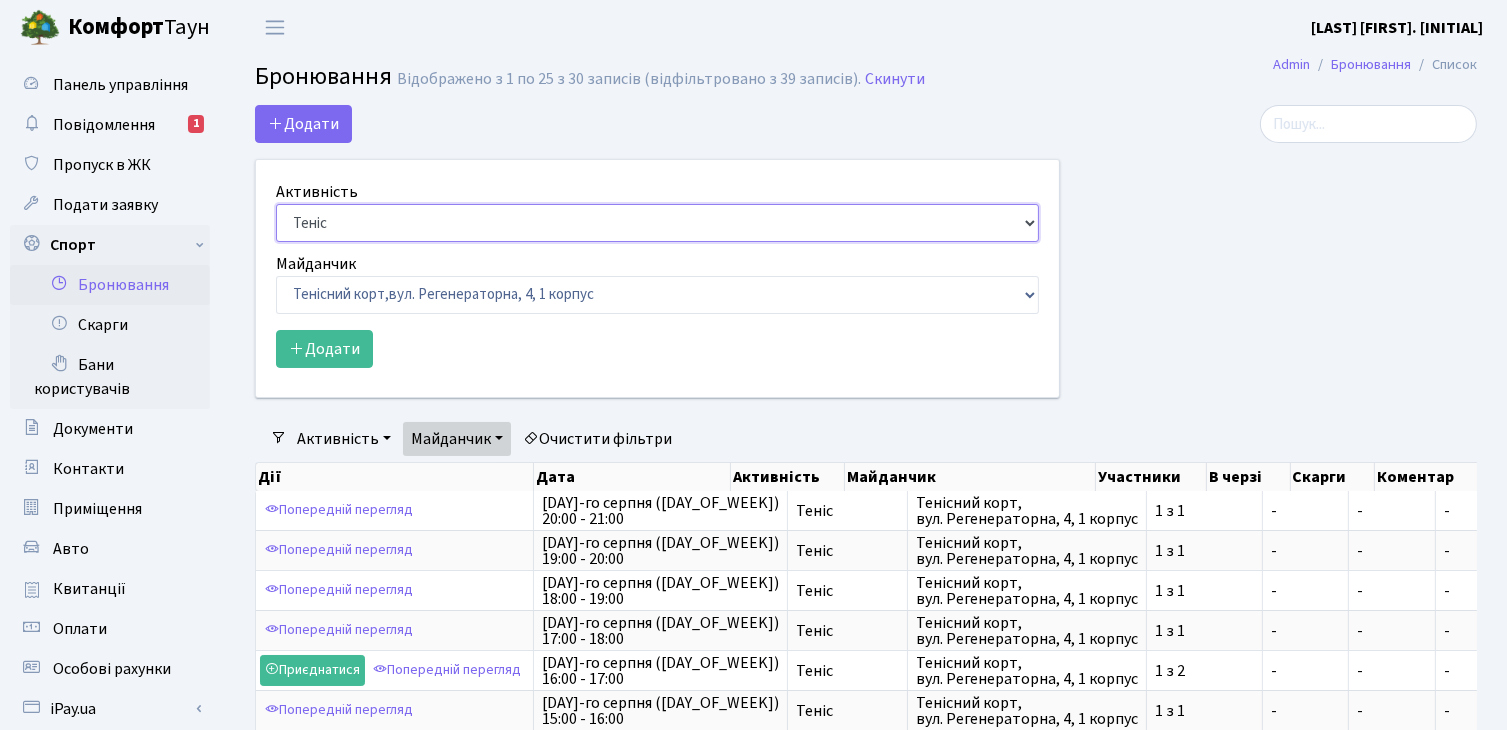 click on "Баскетбол
Волейбол
Йога
Катання на роликах
Настільний теніс
Теніс
Футбол
Фітнес" at bounding box center [657, 223] 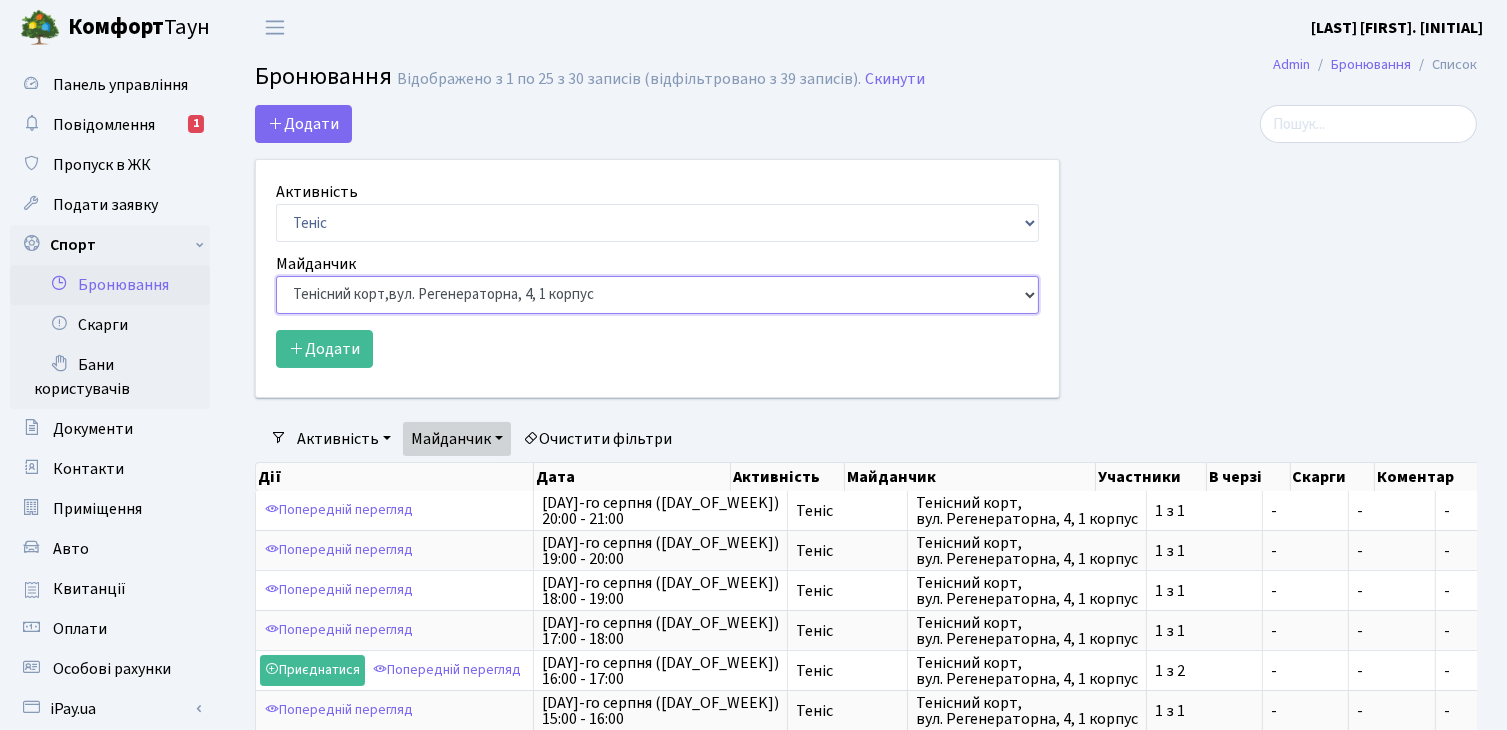 click on "Баскетбольне / футбольне поле, Вул. [STREET], [NUMBER] корпус
Баскетбольне поле, вул. [STREET], [NUMBER] корпус
Баскетбольне поле, просп. [STREET], [NUMBER]
Волейбольне поле, вул. [STREET], [NUMBER] корпус
Волейбольне поле, [NUMBER] паркінг, вул. [STREET], [NUMBER]-[LETTER]
Волейбольне поле, просп. [STREET], [NUMBER]
Настільний теніс - стіл 1, просп. [STREET], [NUMBER] Тенісний корт," at bounding box center (657, 295) 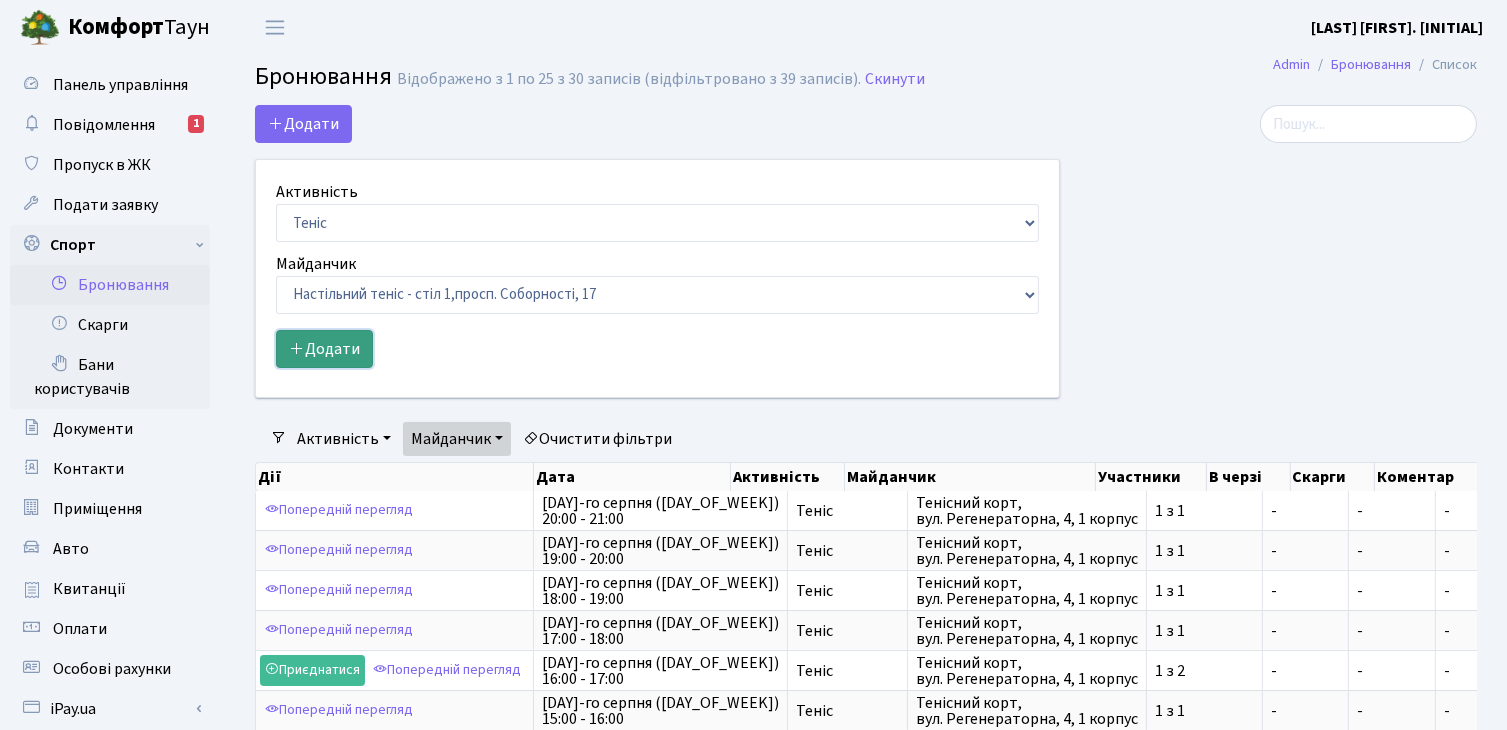 click on "Додати" at bounding box center [324, 349] 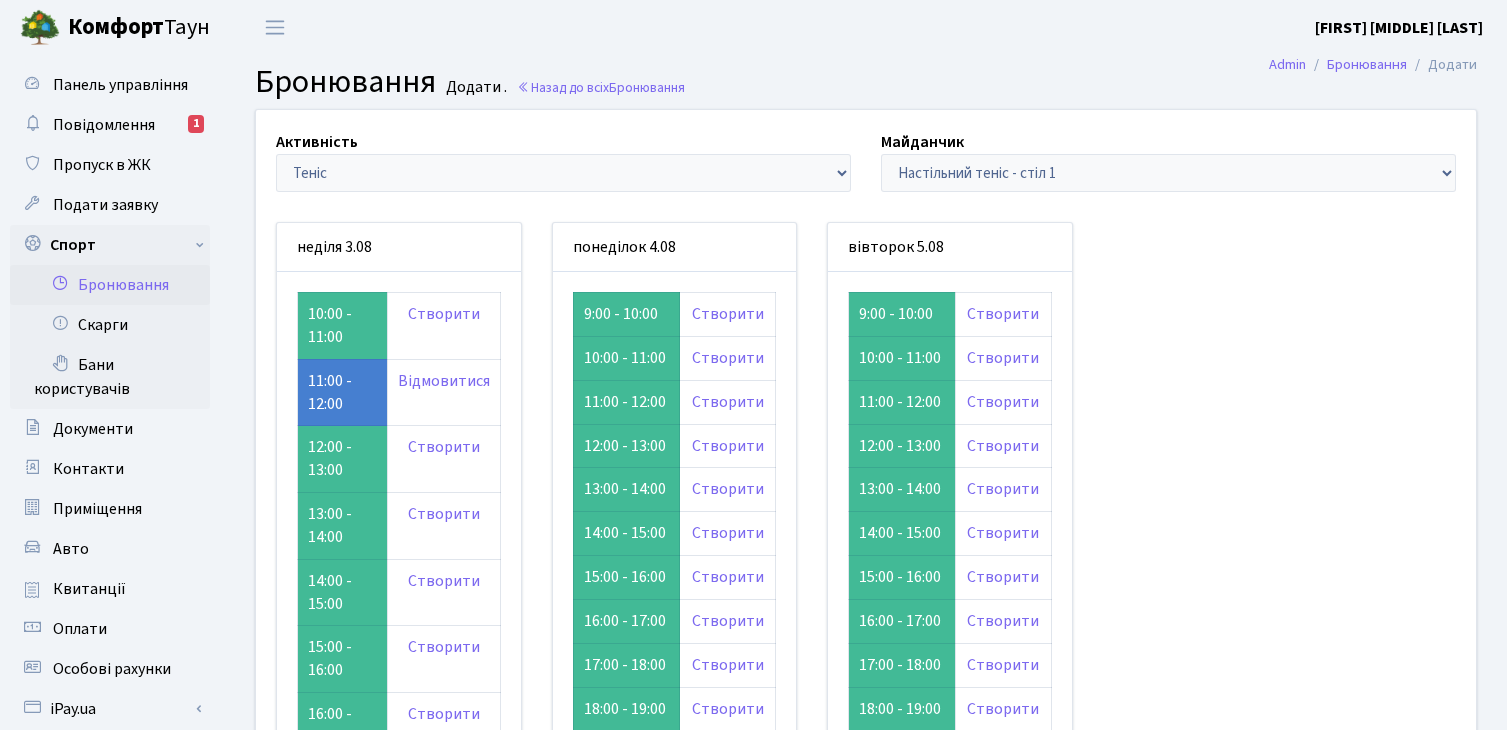 scroll, scrollTop: 0, scrollLeft: 0, axis: both 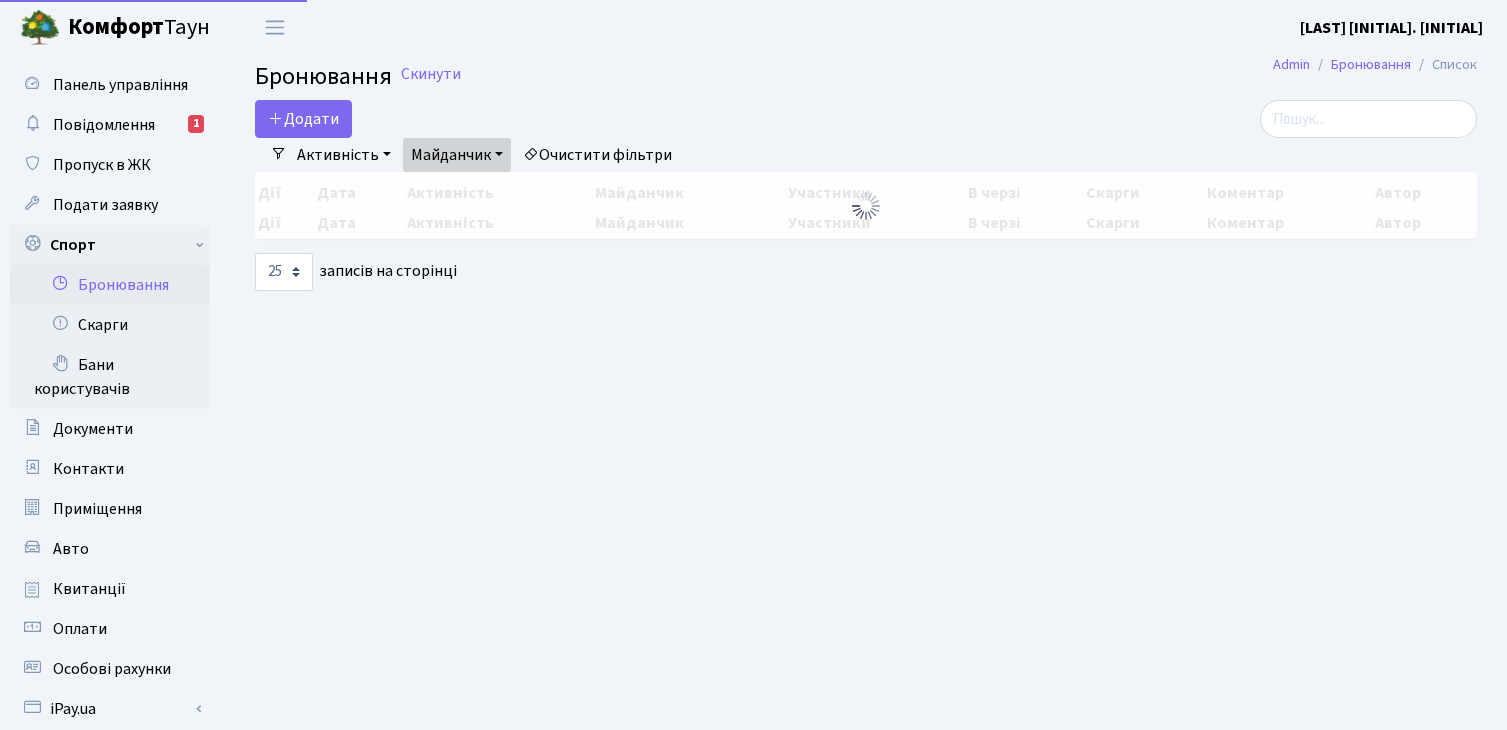 select on "1" 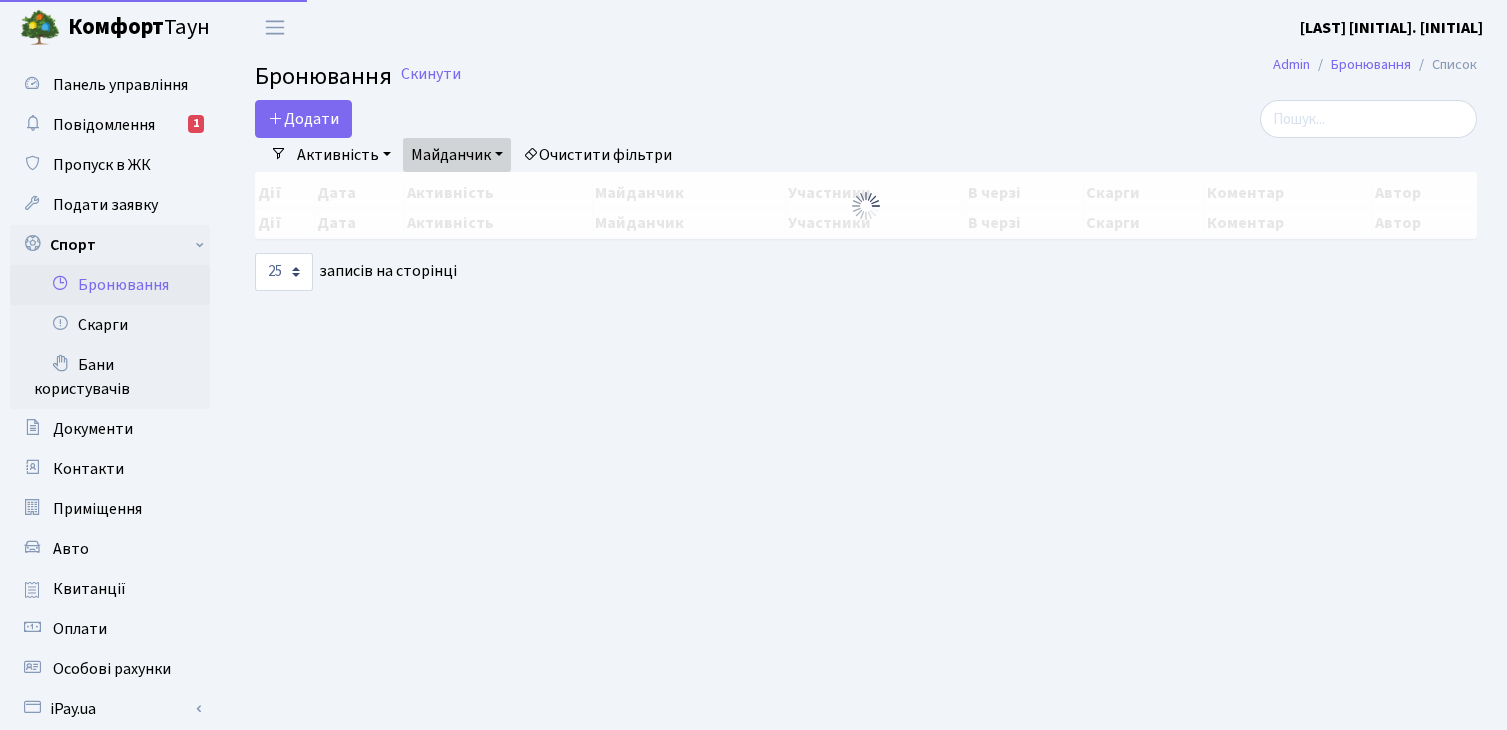 select on "9" 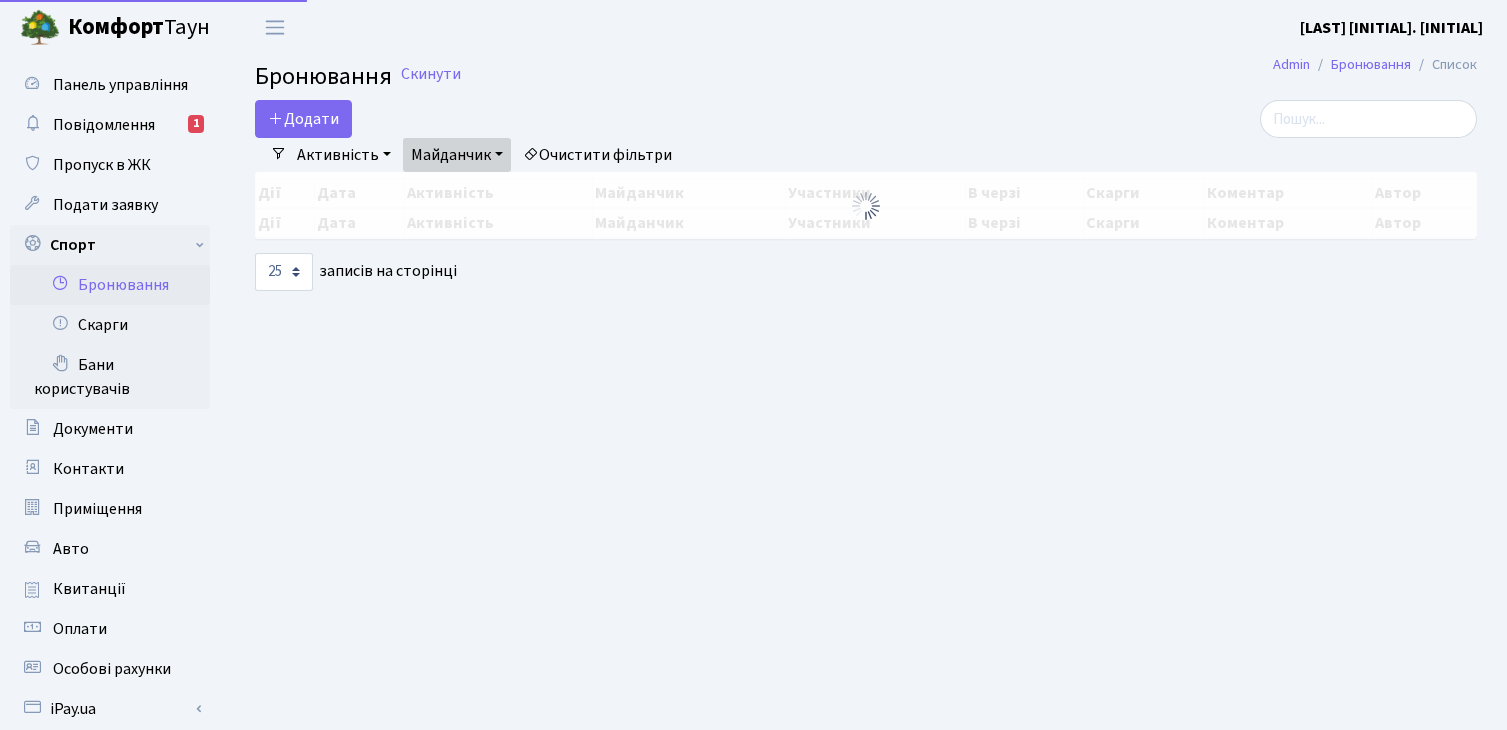 select on "25" 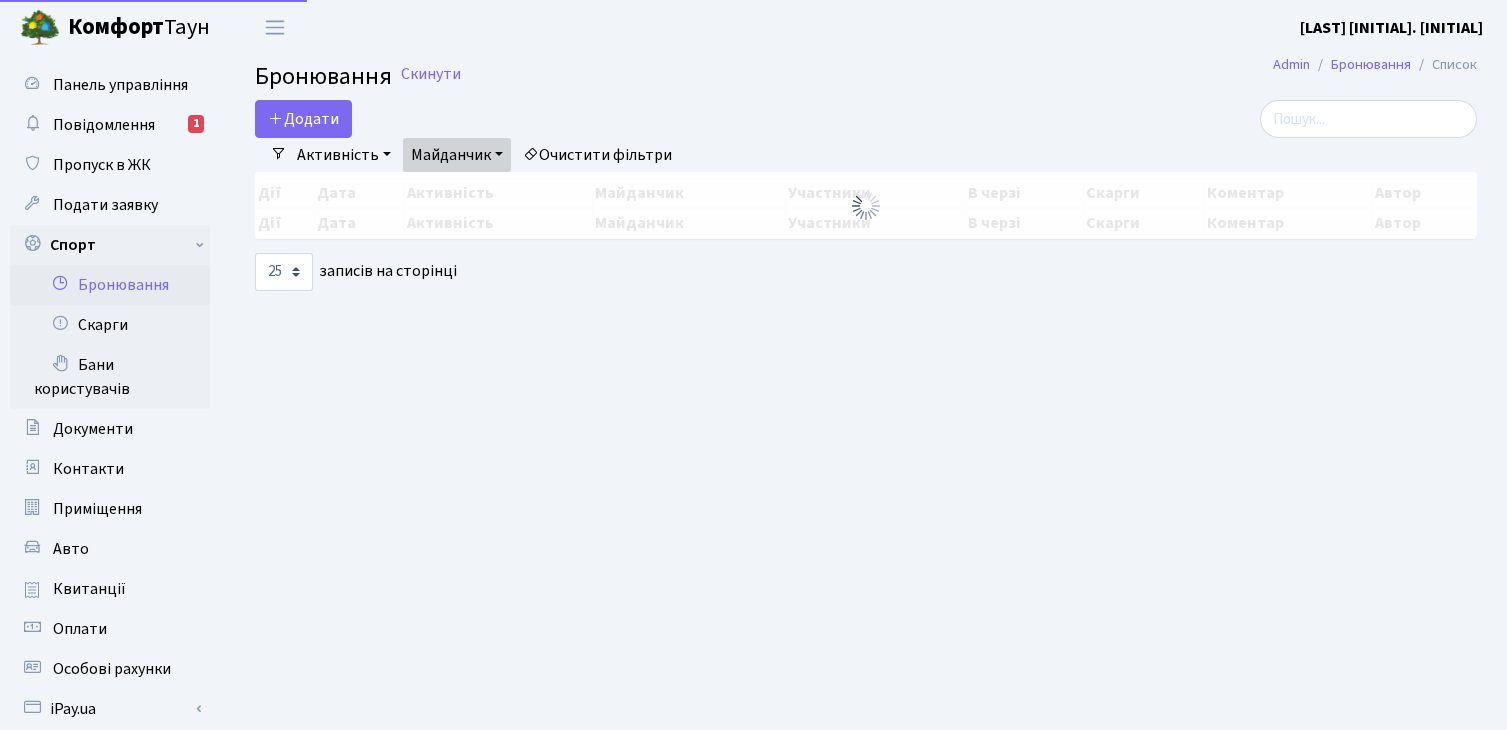 scroll, scrollTop: 0, scrollLeft: 0, axis: both 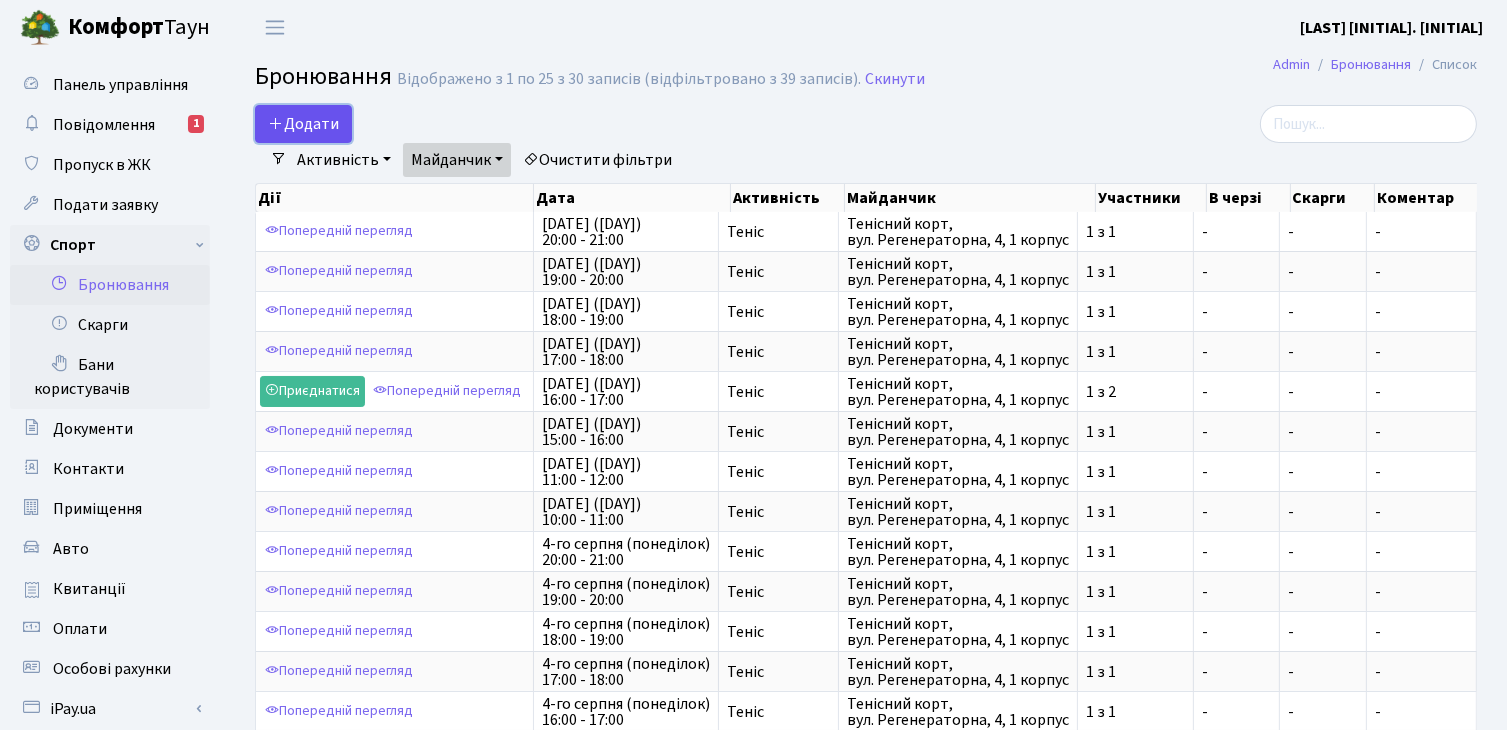click on "Додати" at bounding box center [303, 124] 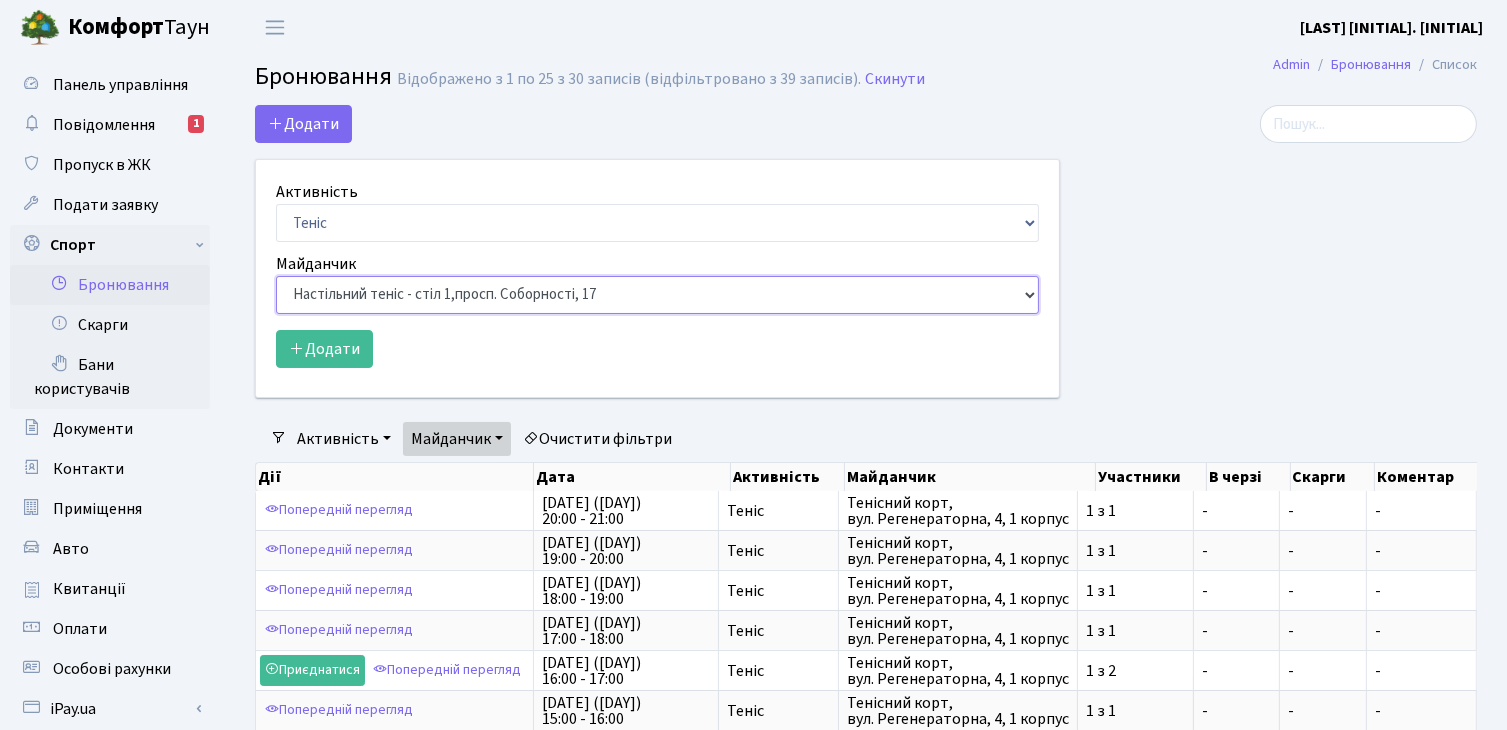 click on "Баскетбольне / футбольне поле, Вул. [STREET], [NUMBER] корпус
Баскетбольне поле, вул. [STREET], [NUMBER] корпус
Баскетбольне поле, просп. [STREET], [NUMBER]
Волейбольне поле, вул. [STREET], [NUMBER] корпус
Волейбольне поле, [NUMBER] паркінг, вул. [STREET], [NUMBER]-[LETTER]
Волейбольне поле, просп. [STREET], [NUMBER]
Настільний теніс - стіл 1, просп. [STREET], [NUMBER] Тенісний корт," at bounding box center (657, 295) 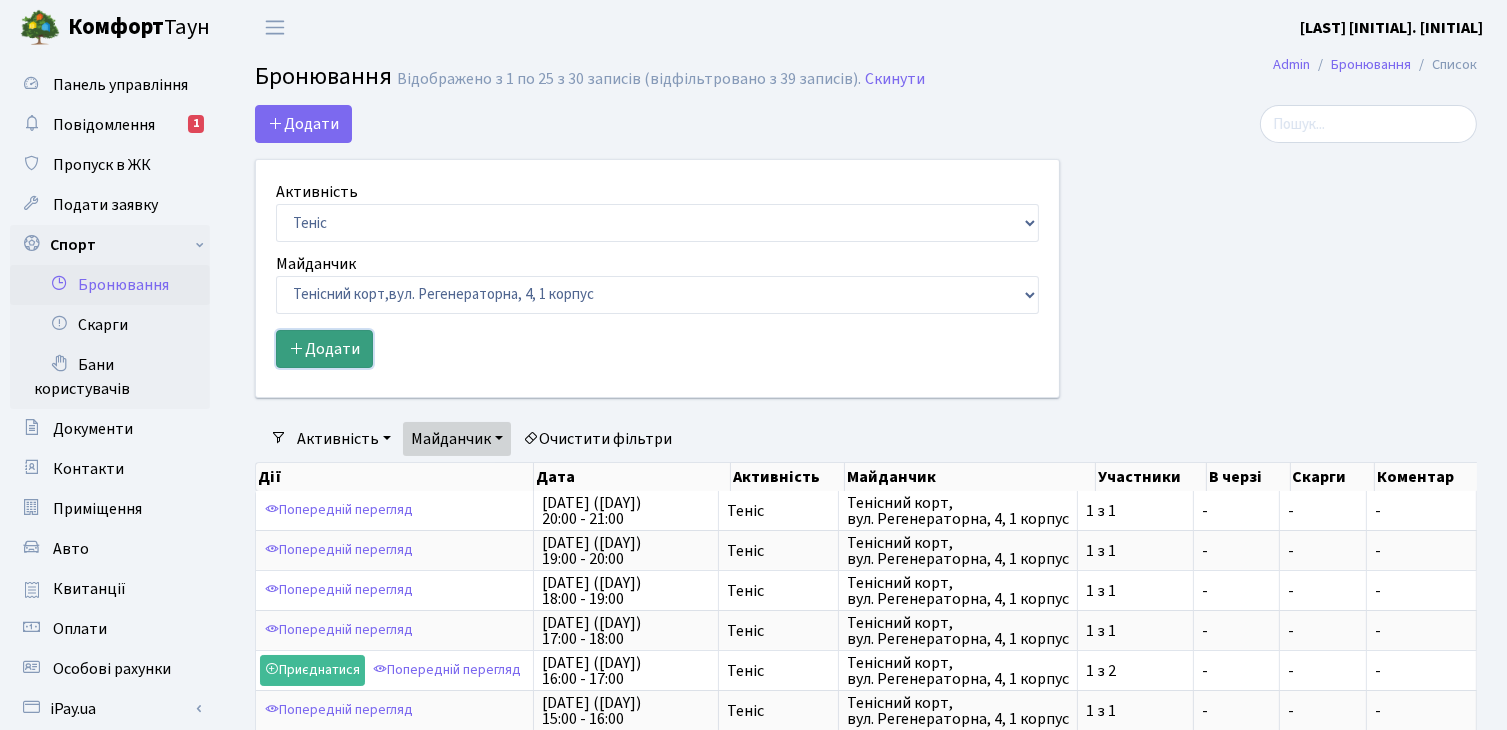 click on "Додати" at bounding box center (324, 349) 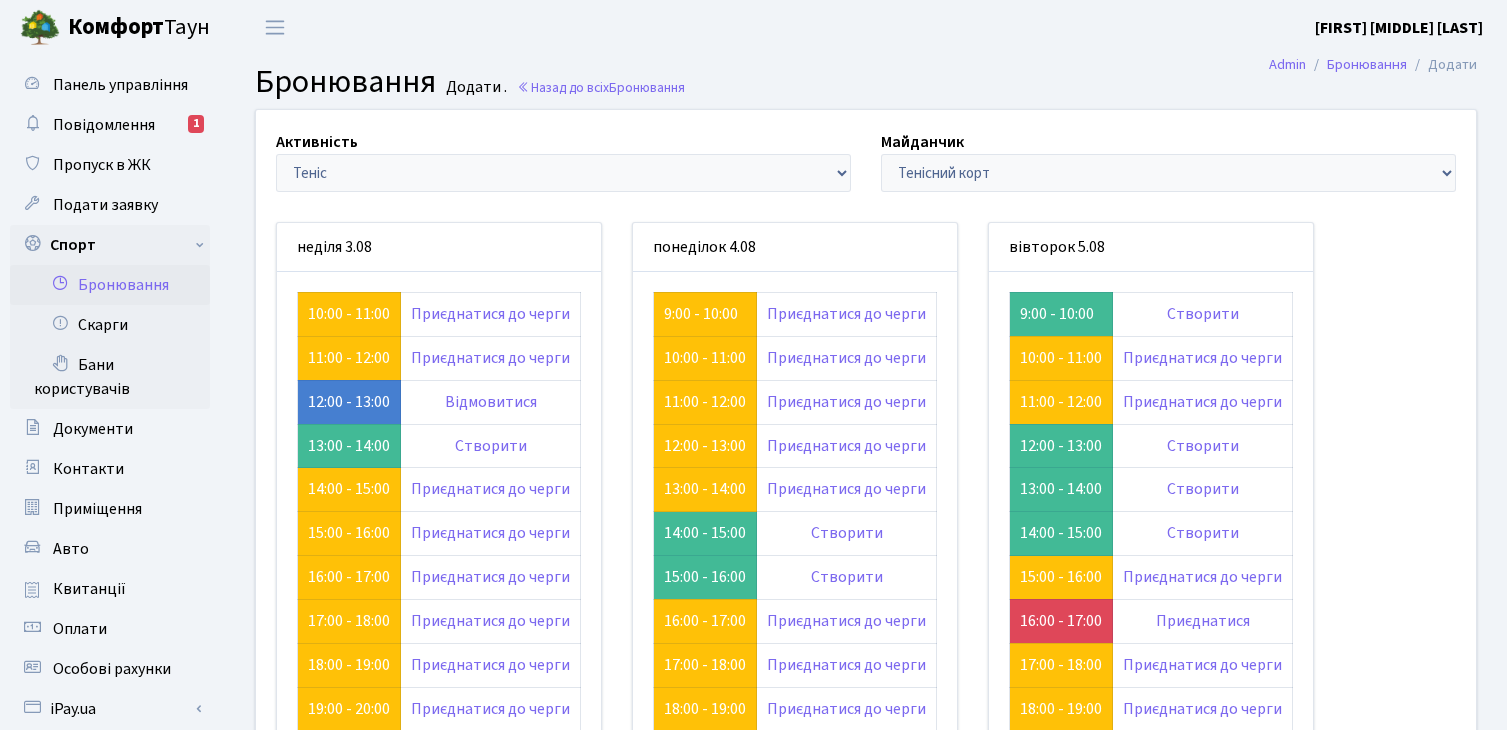 scroll, scrollTop: 0, scrollLeft: 0, axis: both 